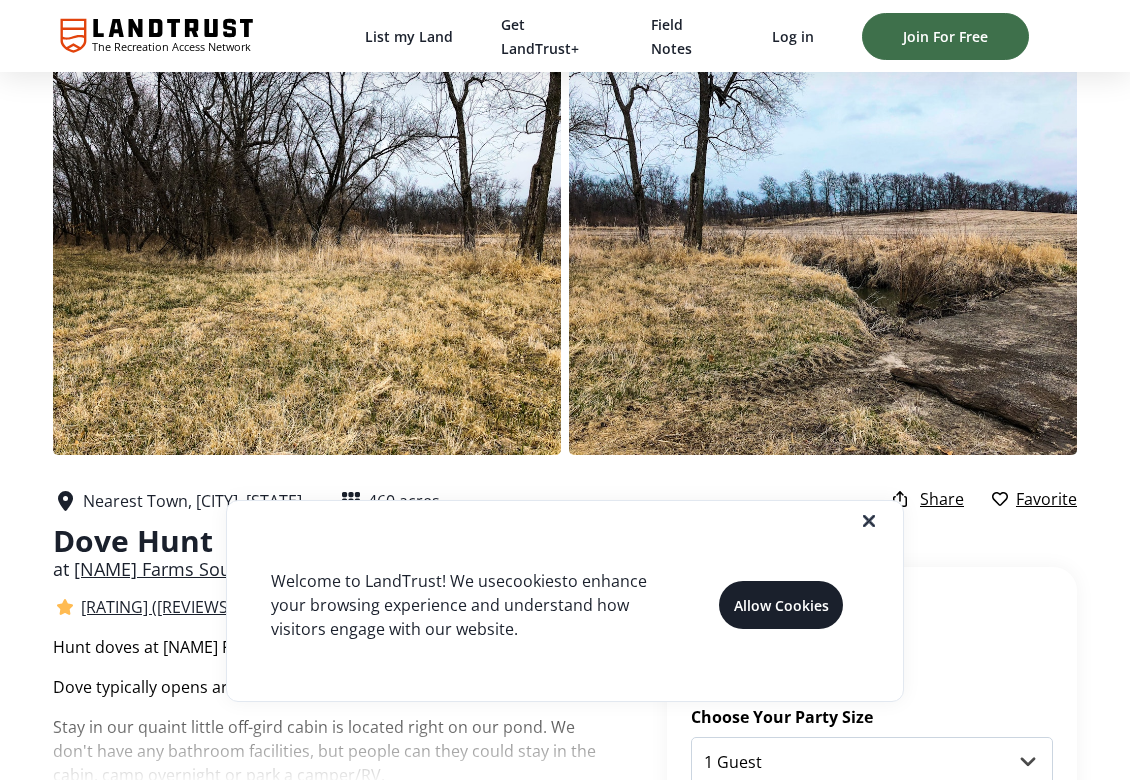 scroll, scrollTop: 32, scrollLeft: 0, axis: vertical 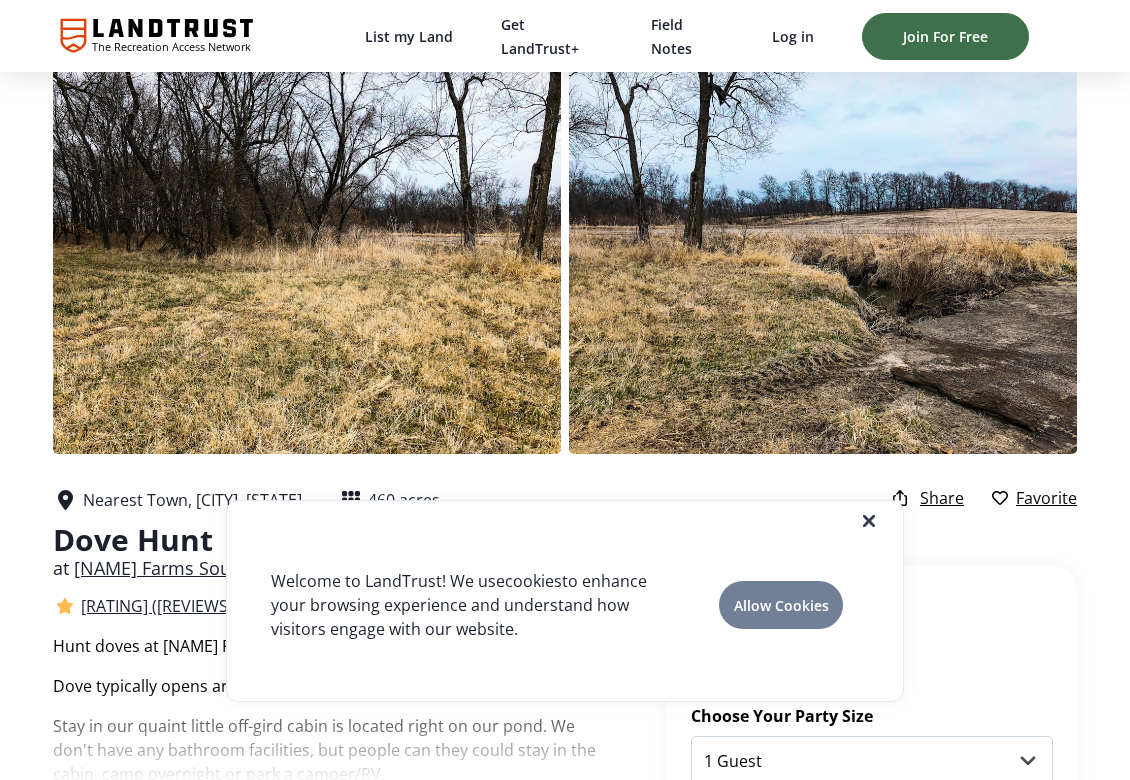 click on "Allow Cookies" at bounding box center [781, 605] 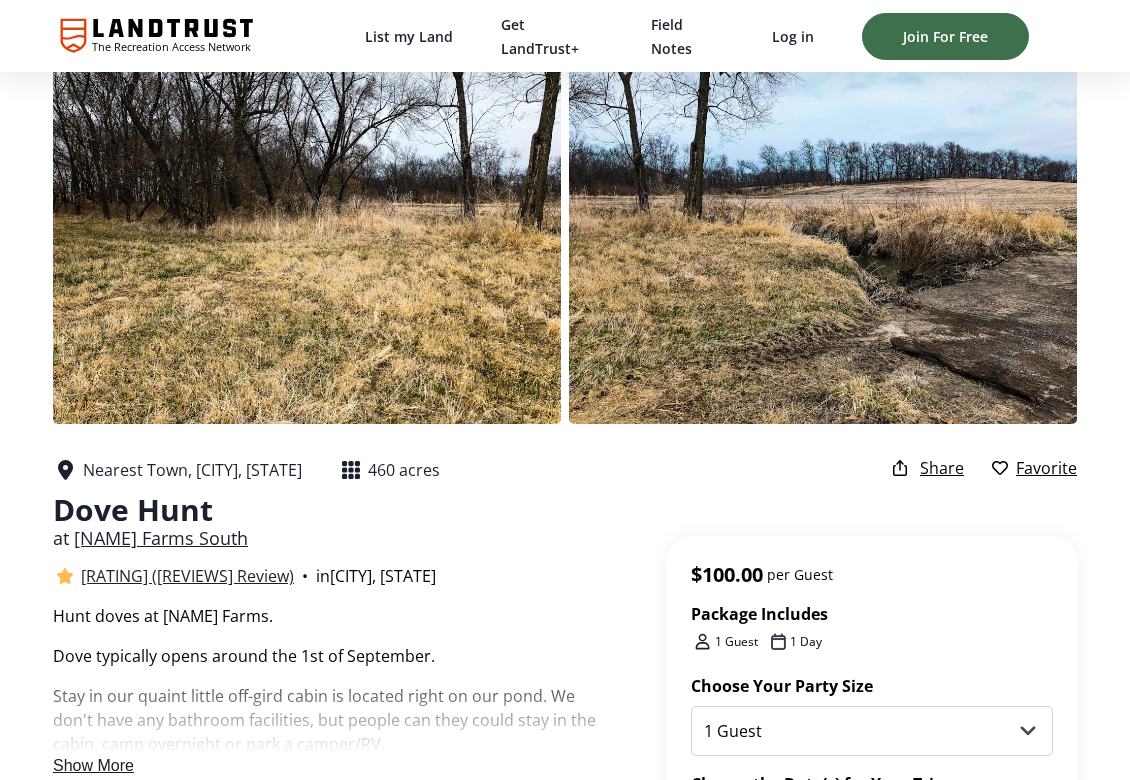 scroll, scrollTop: 64, scrollLeft: 0, axis: vertical 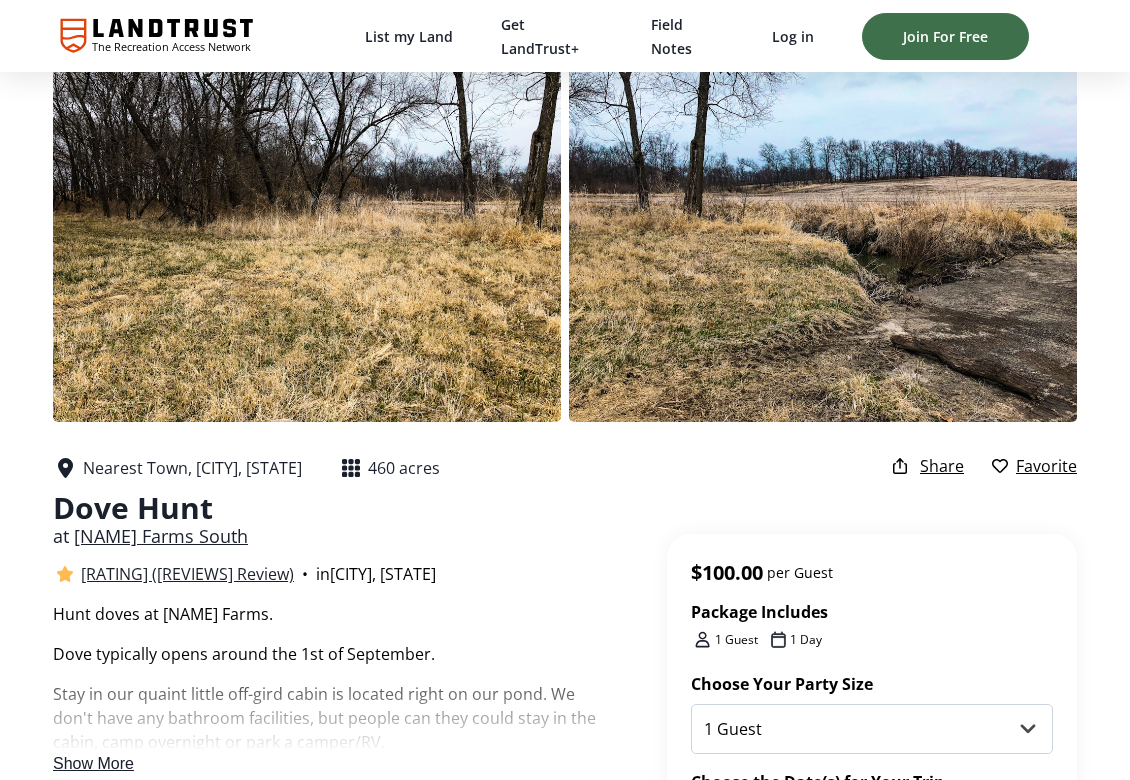 click on "[NAME] Farms South" at bounding box center [161, 536] 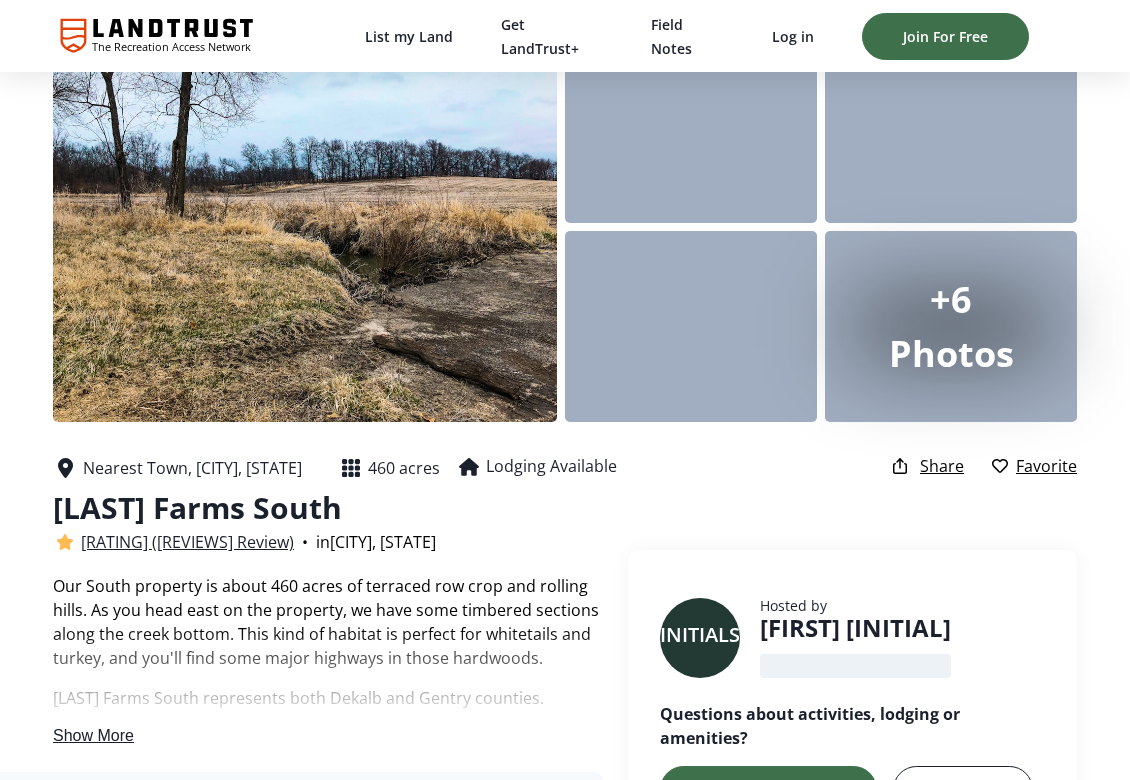 scroll, scrollTop: 0, scrollLeft: 0, axis: both 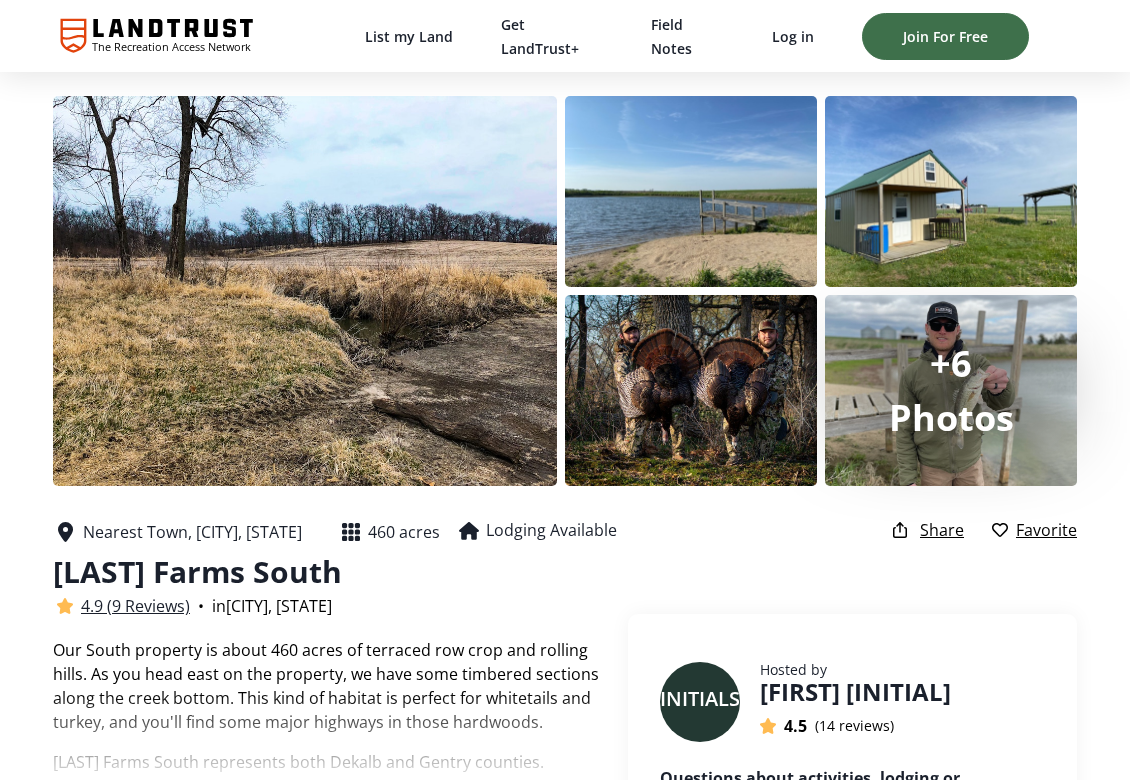 click on "+6" at bounding box center (951, 363) 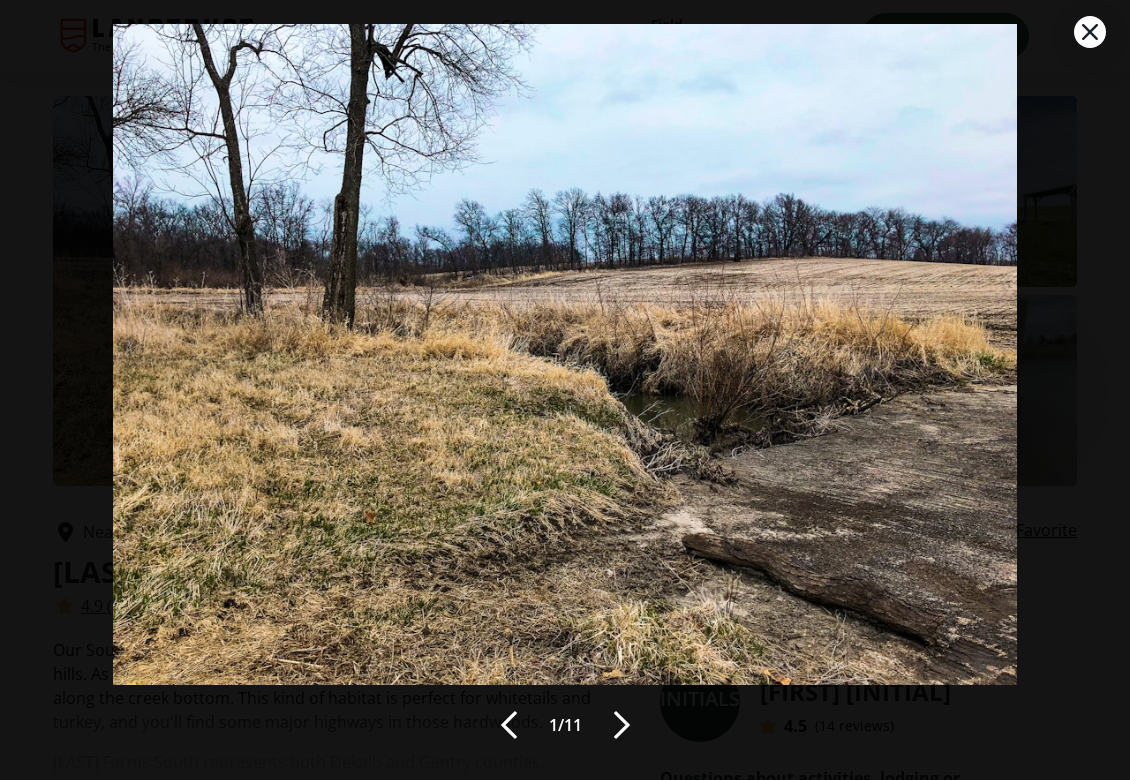 click at bounding box center [622, 725] 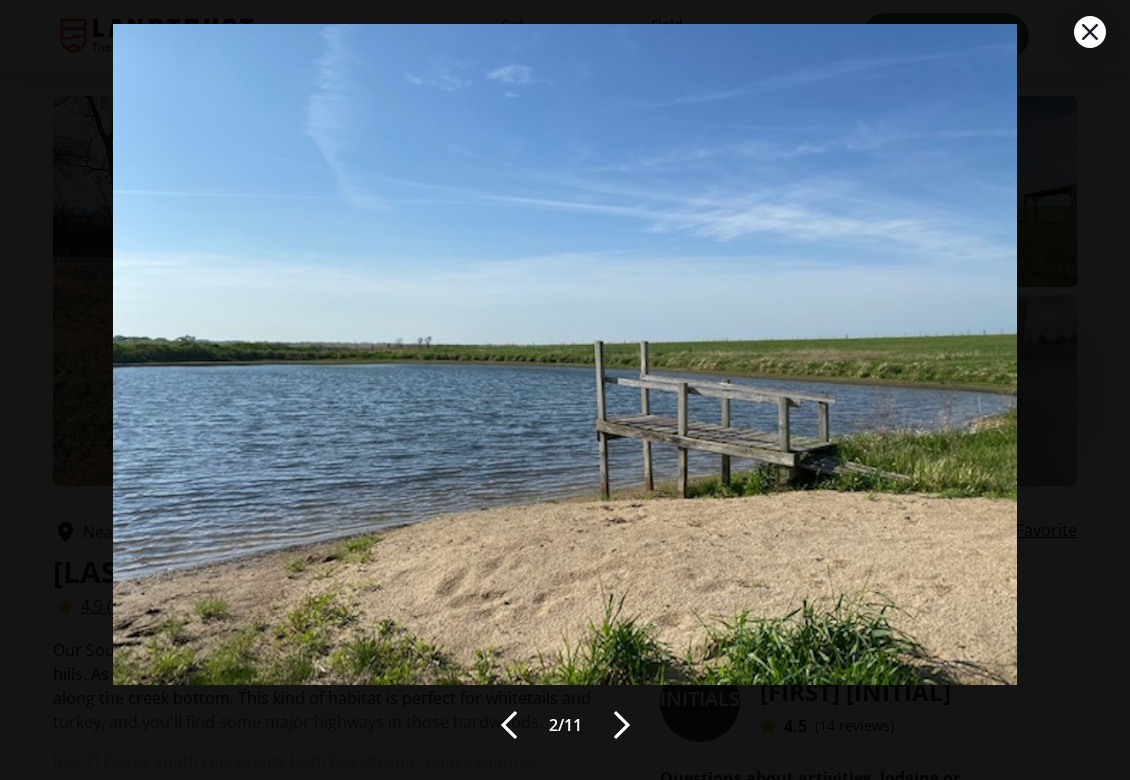 click at bounding box center (622, 725) 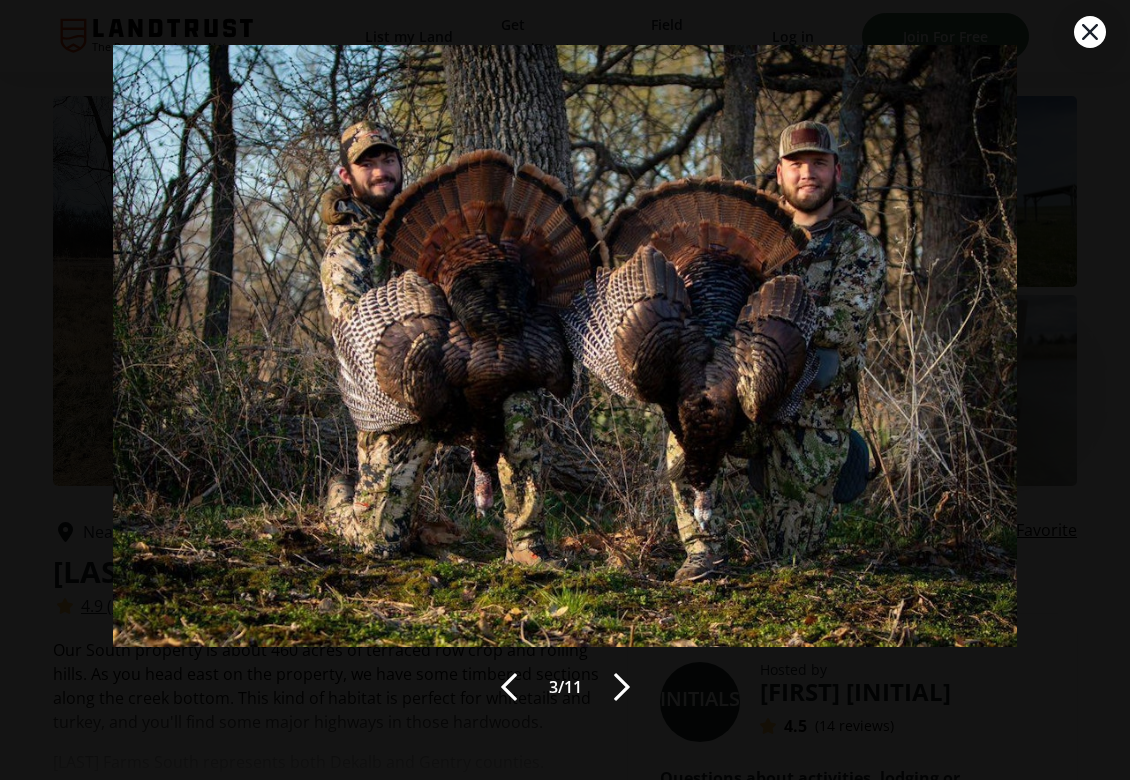 click on "3 / 11" at bounding box center (565, 390) 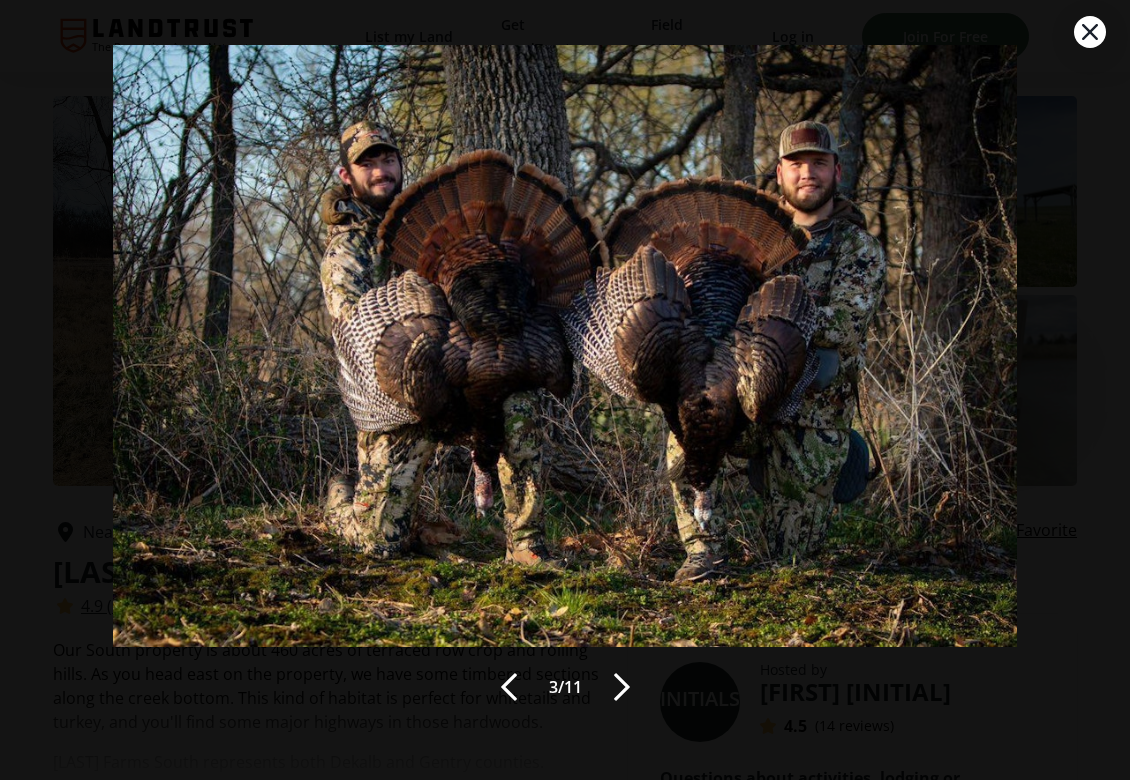 click at bounding box center (622, 687) 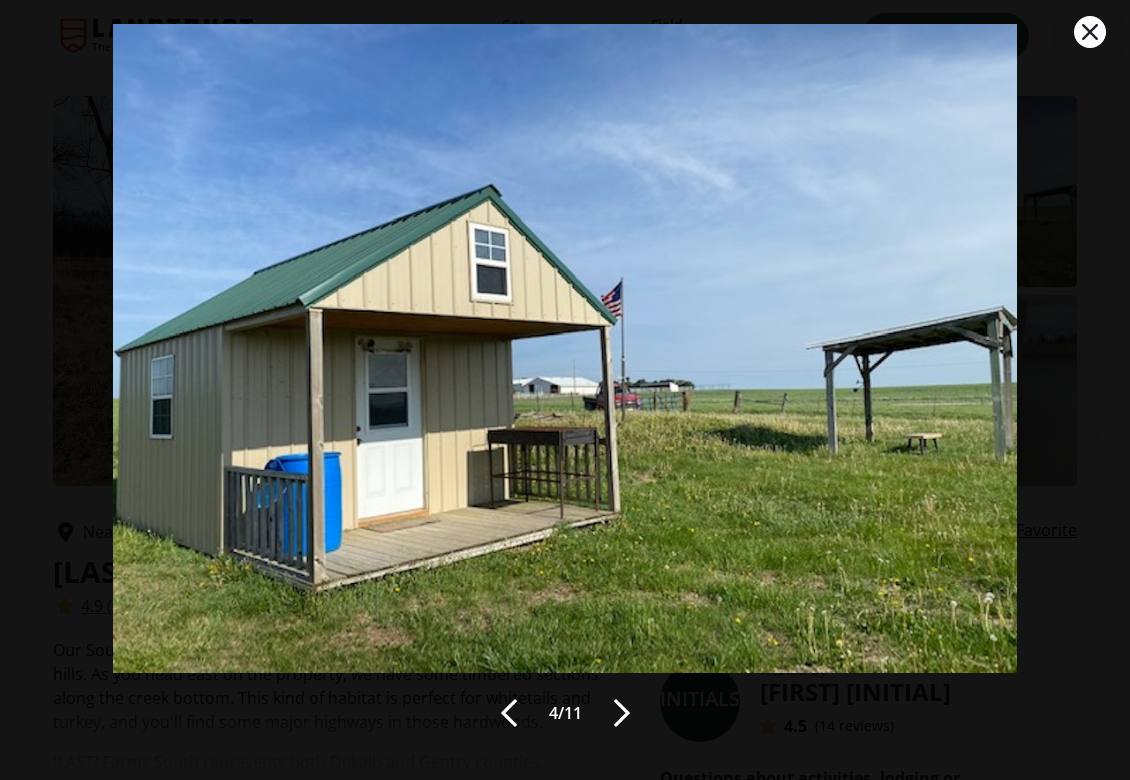 click on "4 / 11 Lakefront Cabin" at bounding box center [565, 390] 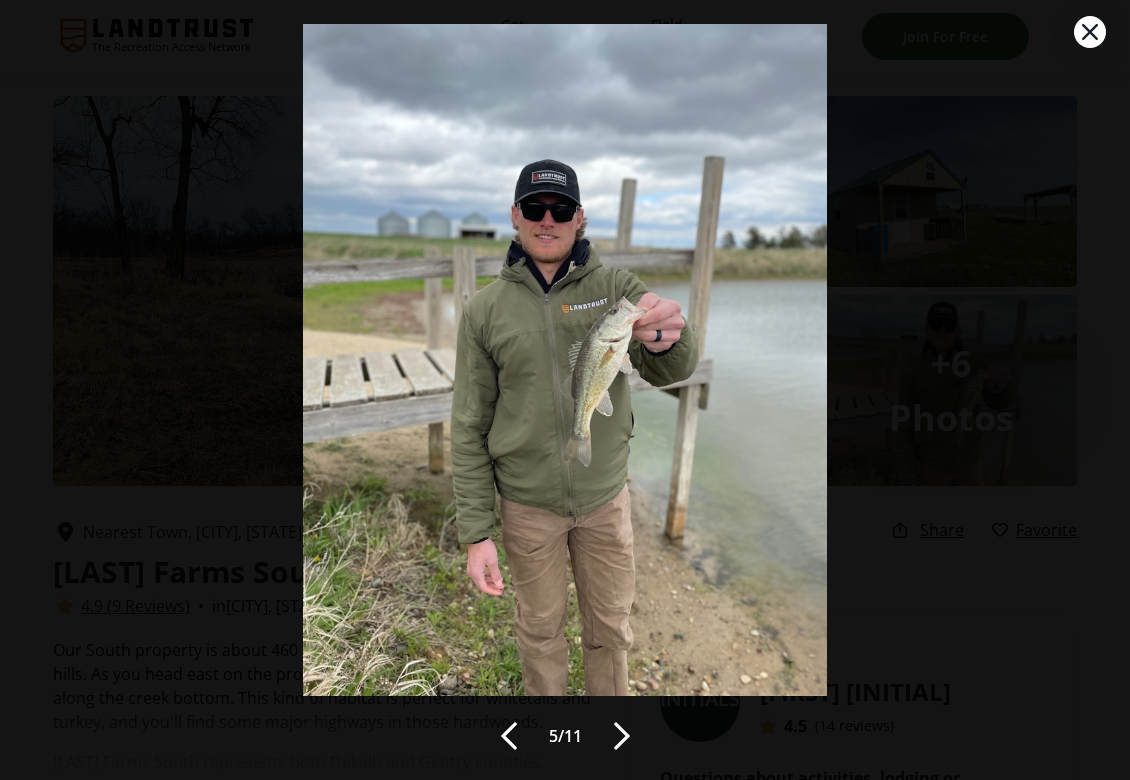 click on "5 / 11" at bounding box center [565, 390] 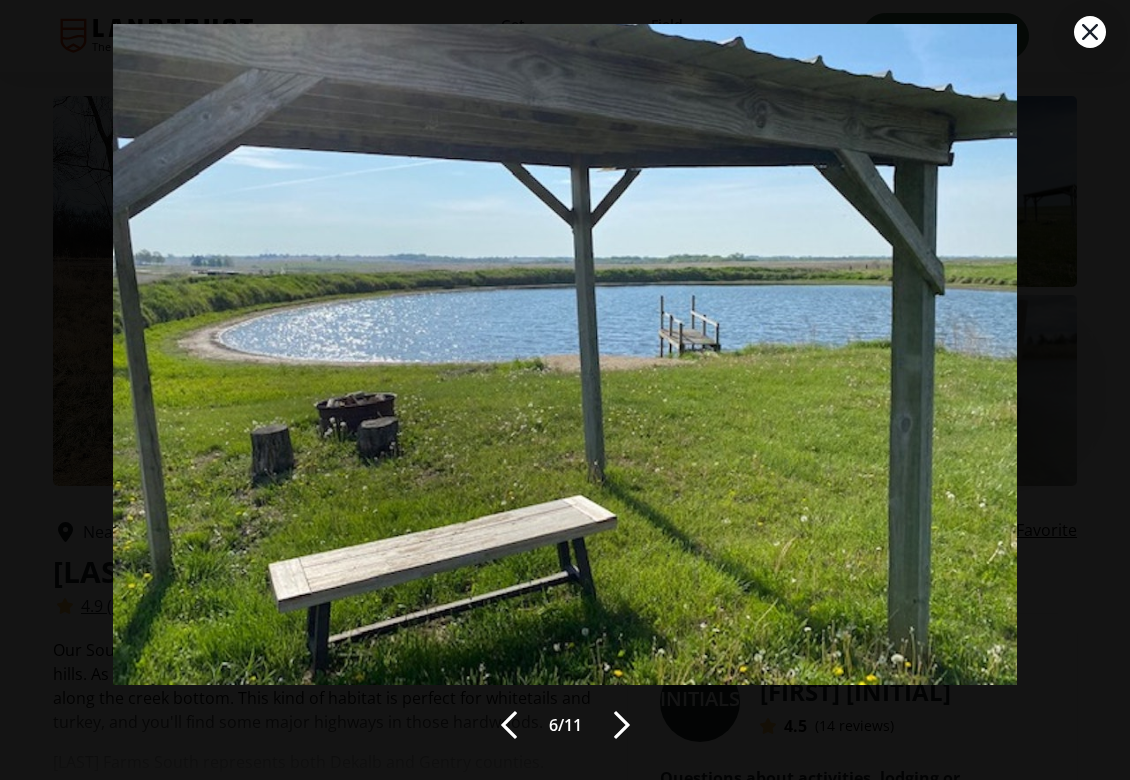 click at bounding box center [622, 725] 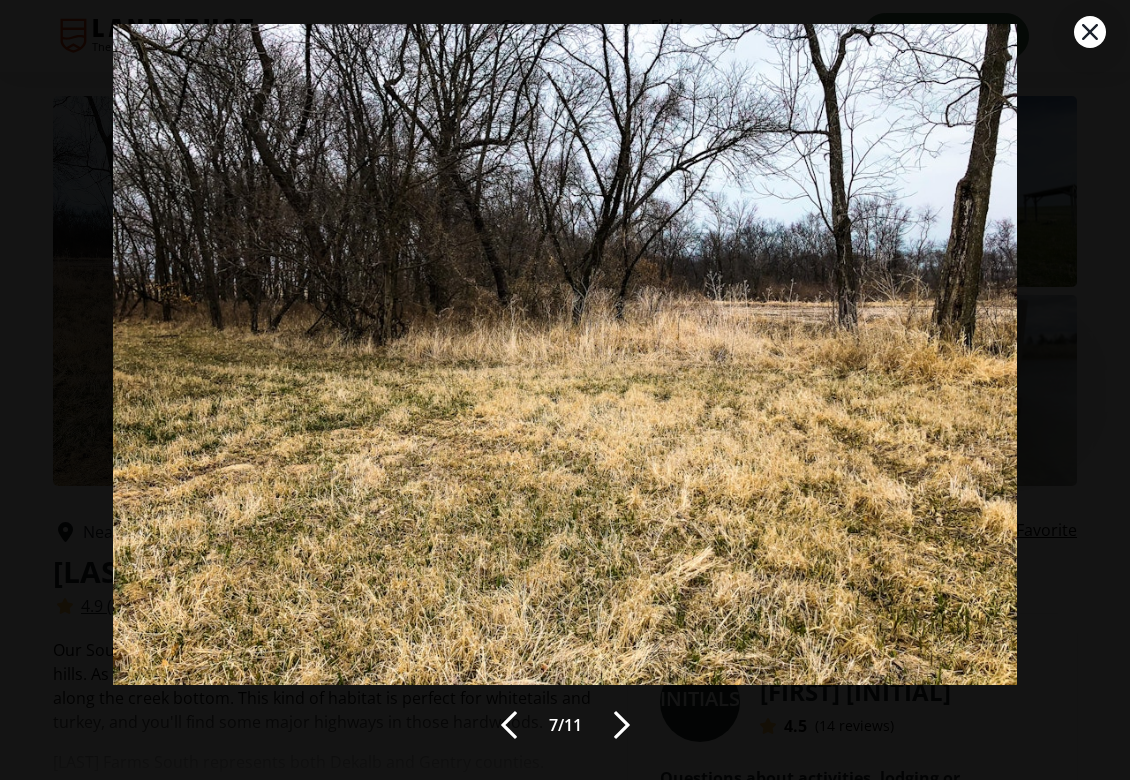 click at bounding box center (622, 725) 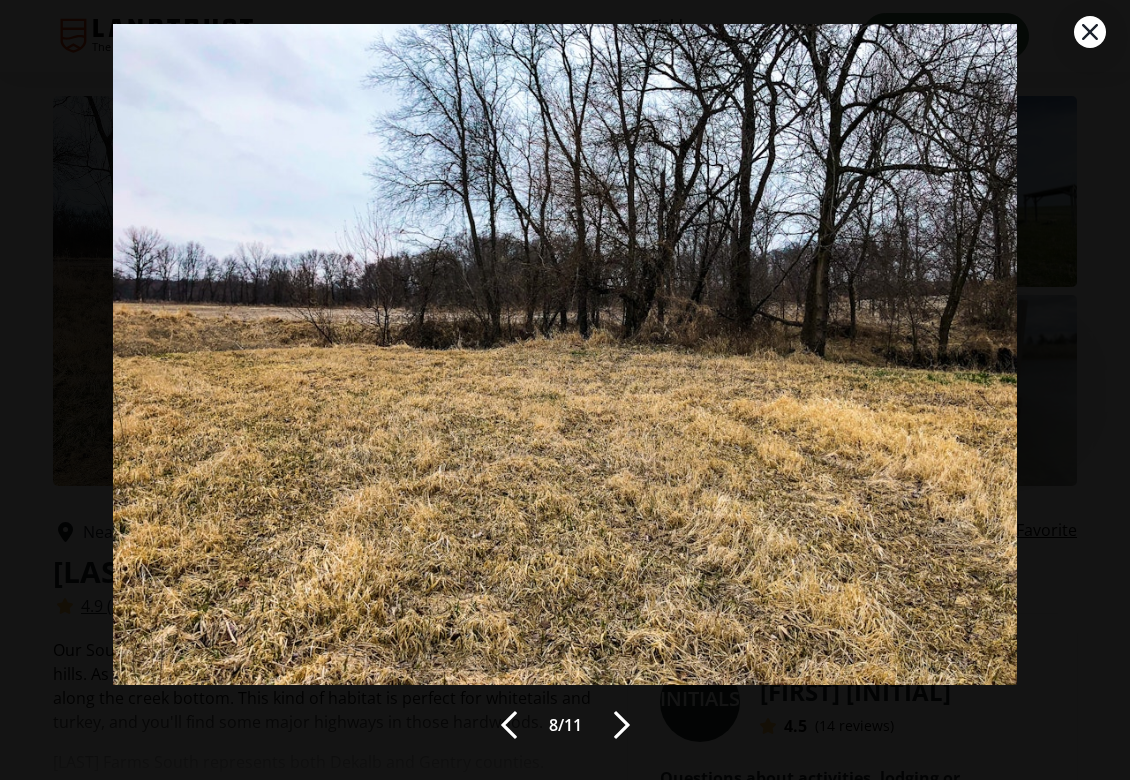 click at bounding box center (622, 725) 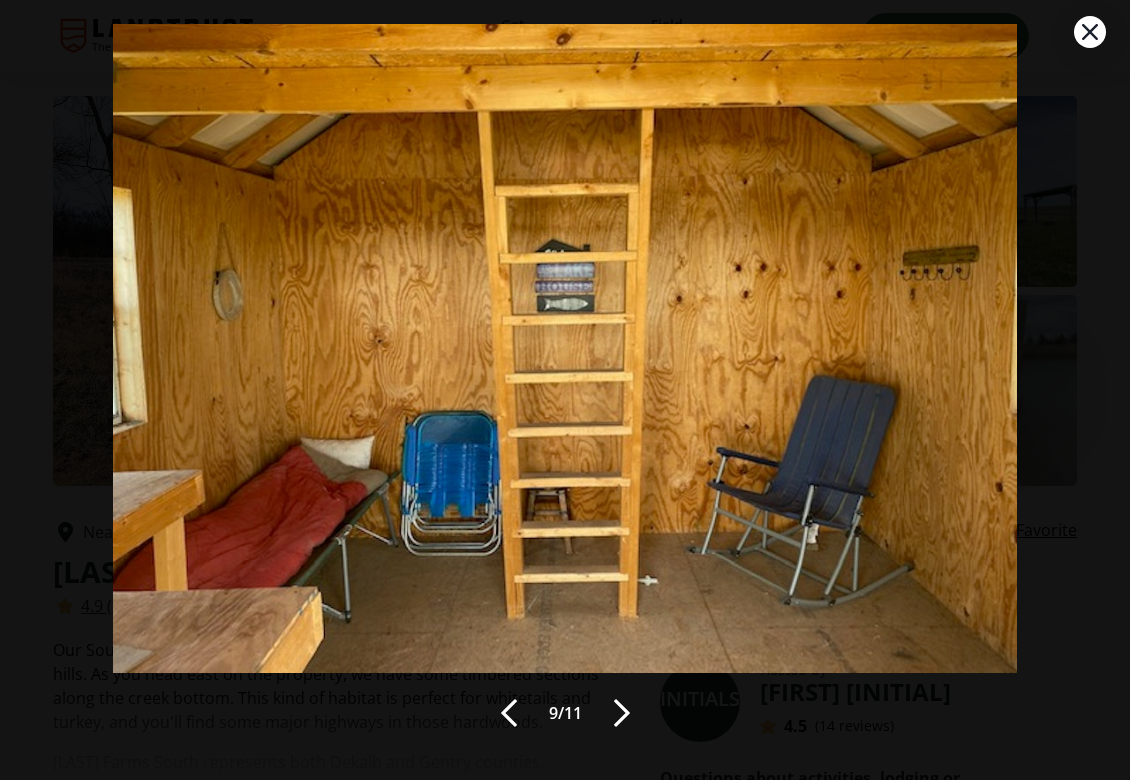 click on "9 / 11 Lakefront Cabin" at bounding box center [565, 390] 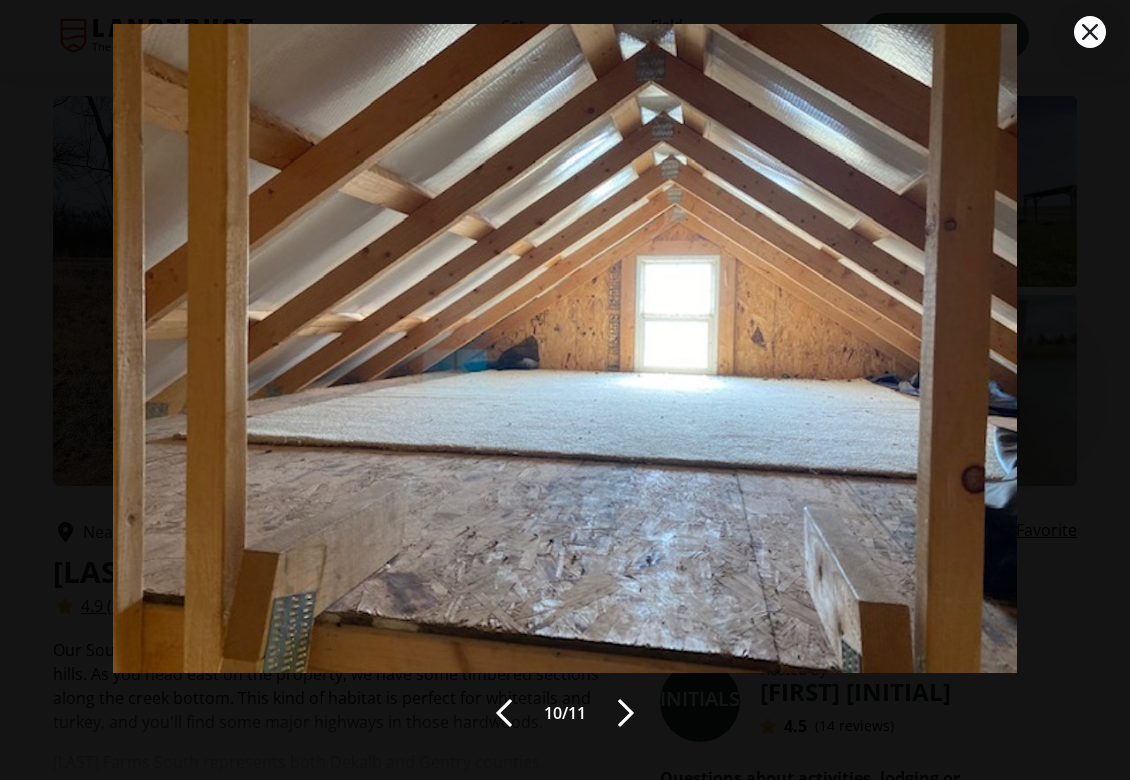 click at bounding box center (626, 713) 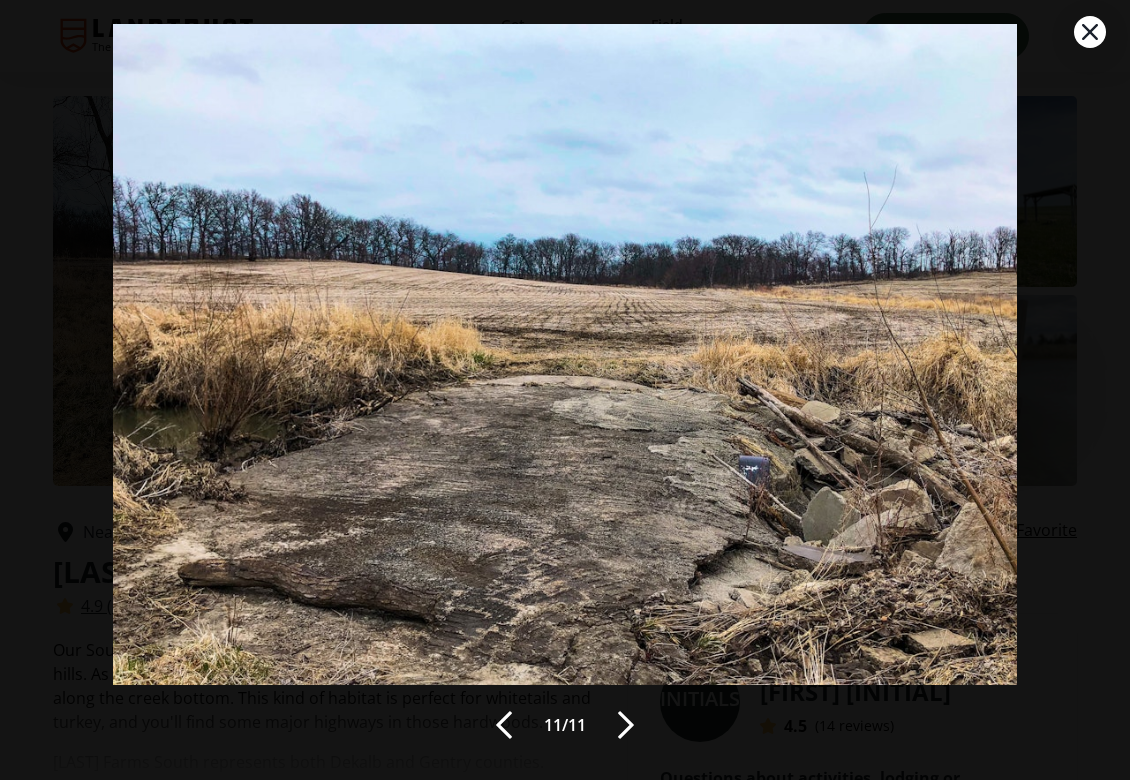 click at bounding box center [626, 725] 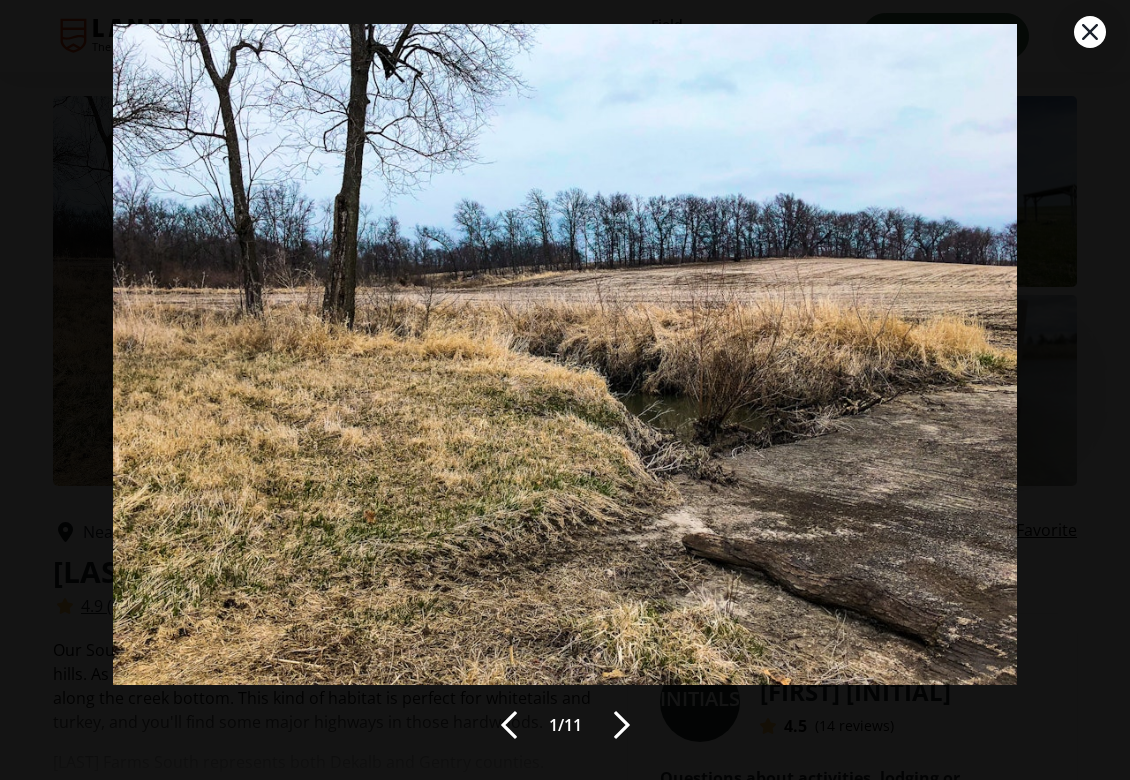 click at bounding box center [622, 725] 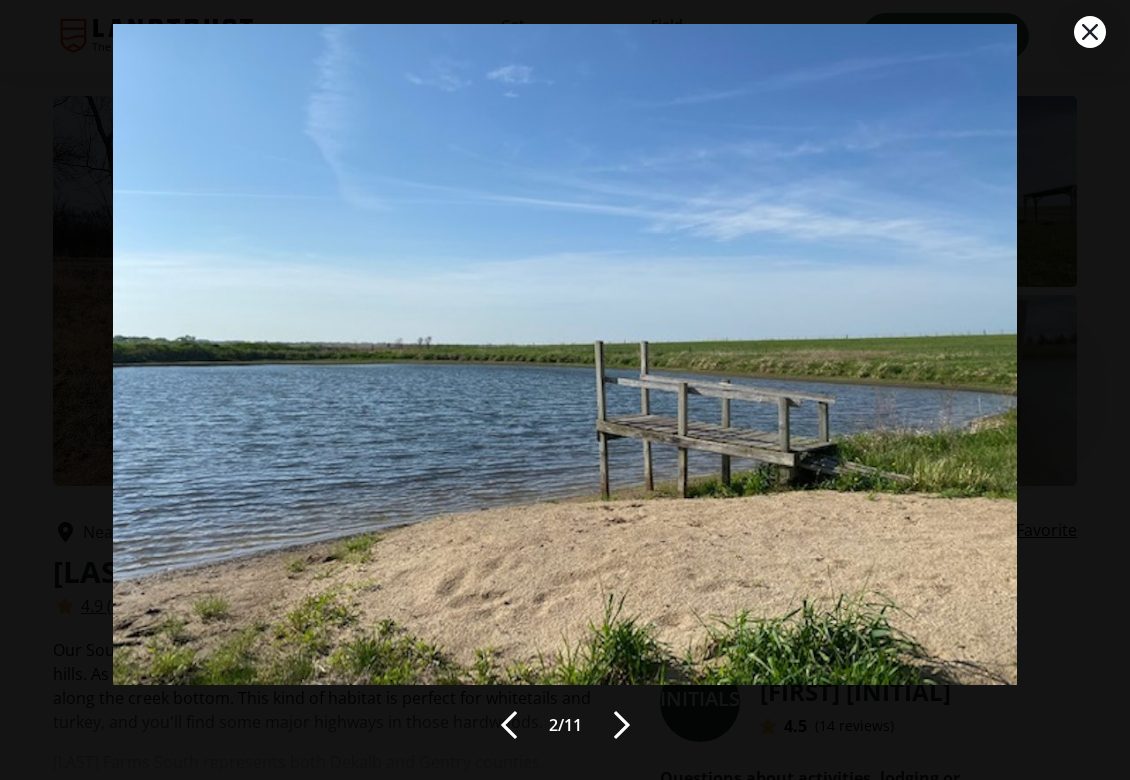 click at bounding box center (622, 725) 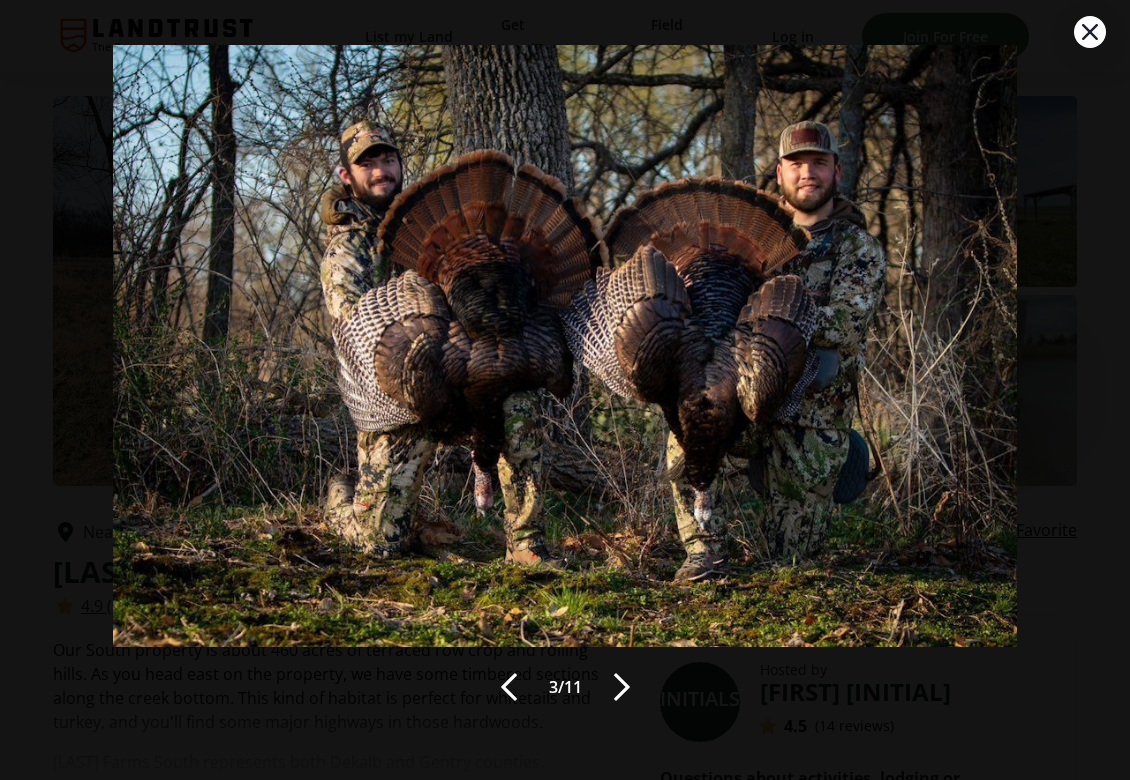 click on "3 / 11" at bounding box center [565, 390] 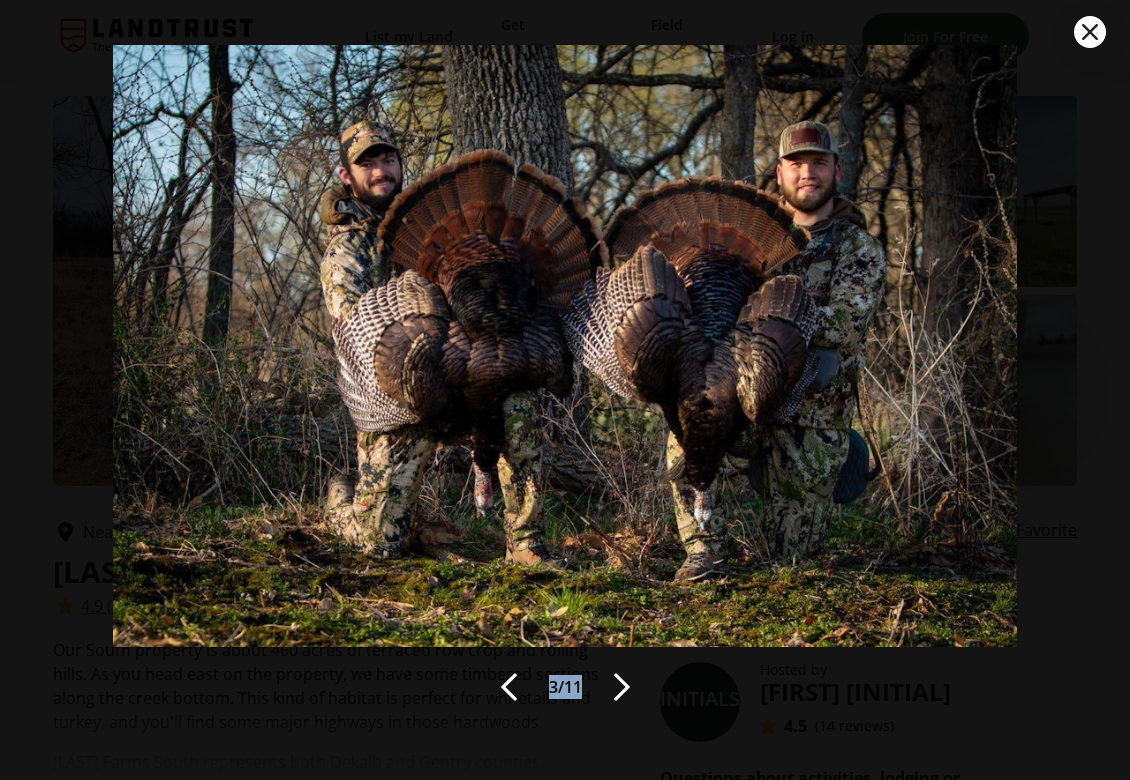 click on "3 / 11" at bounding box center [565, 390] 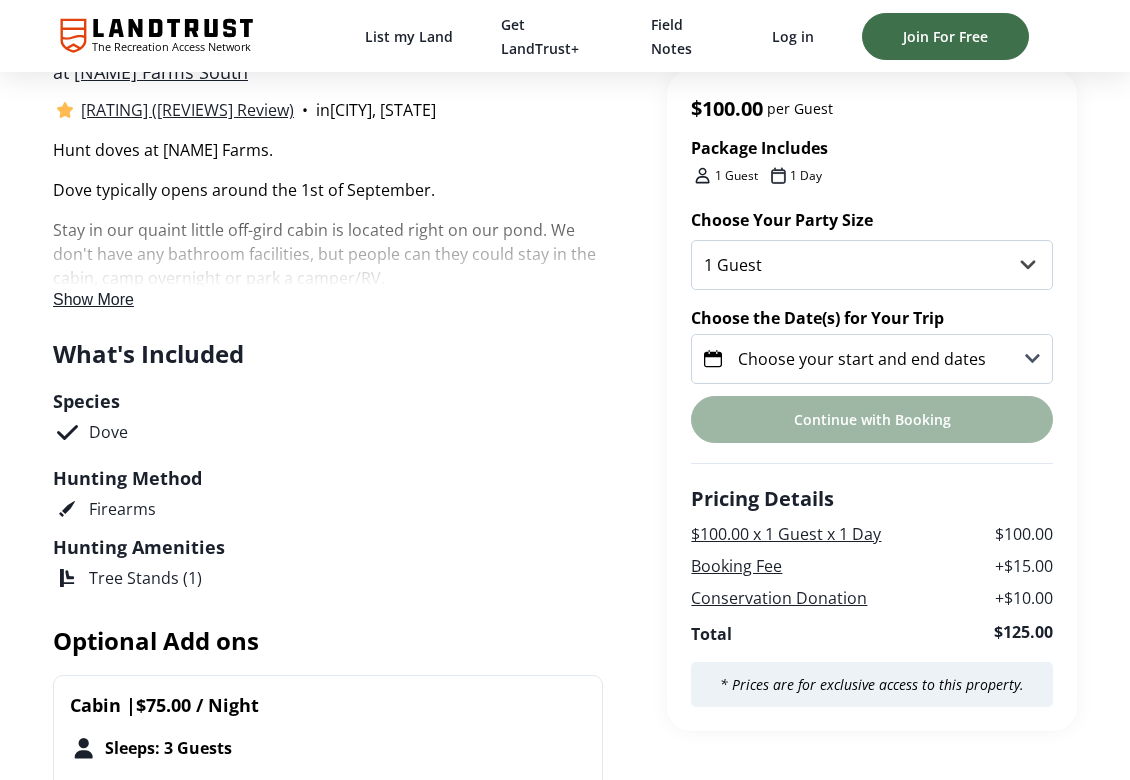 scroll, scrollTop: 529, scrollLeft: 0, axis: vertical 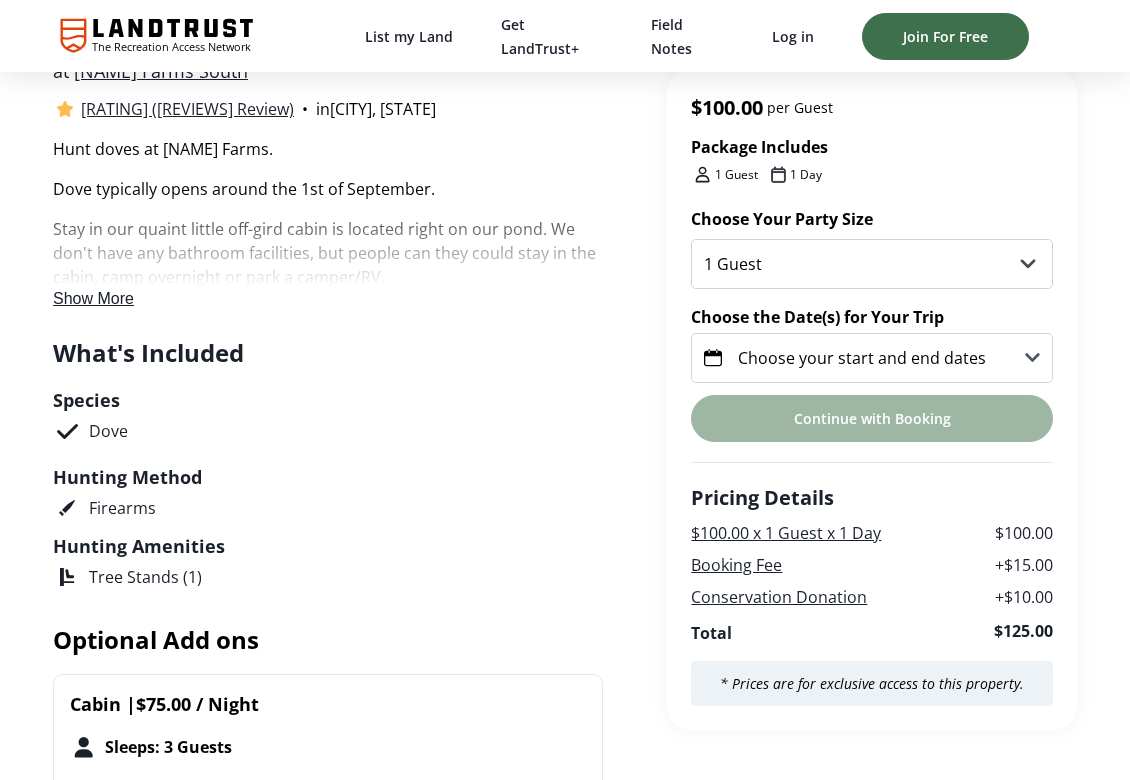 click on "Conservation Donation" at bounding box center (779, 597) 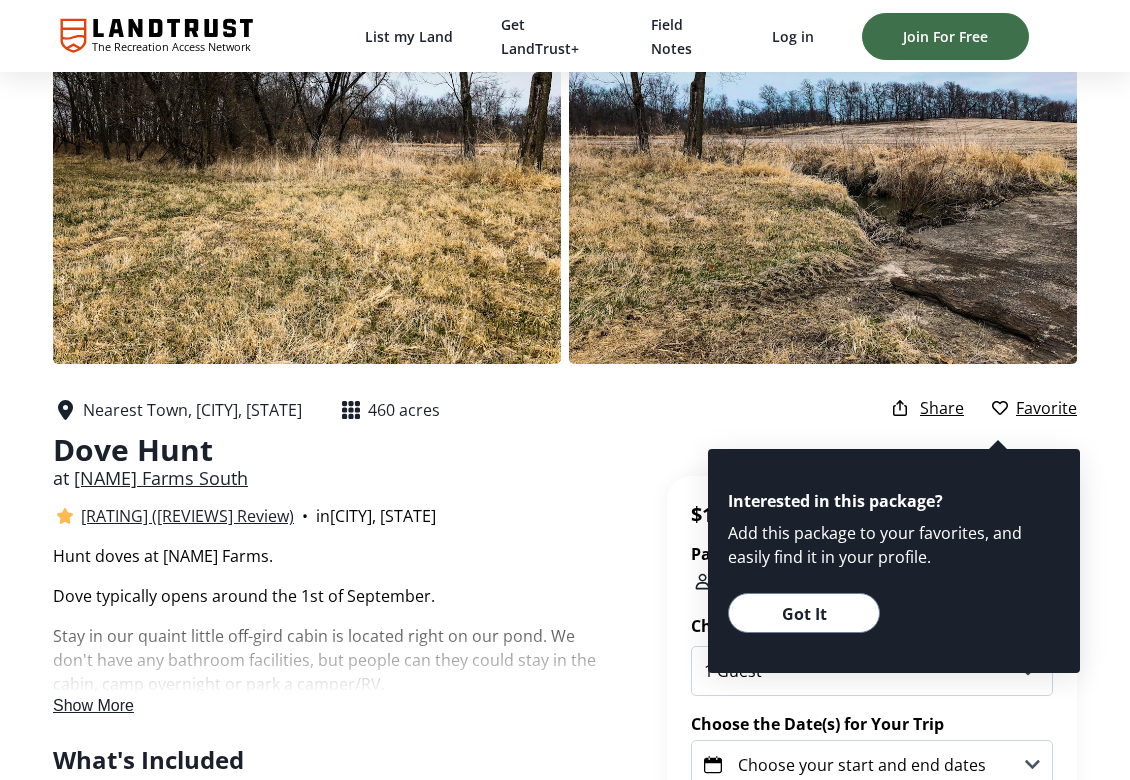 scroll, scrollTop: 130, scrollLeft: 0, axis: vertical 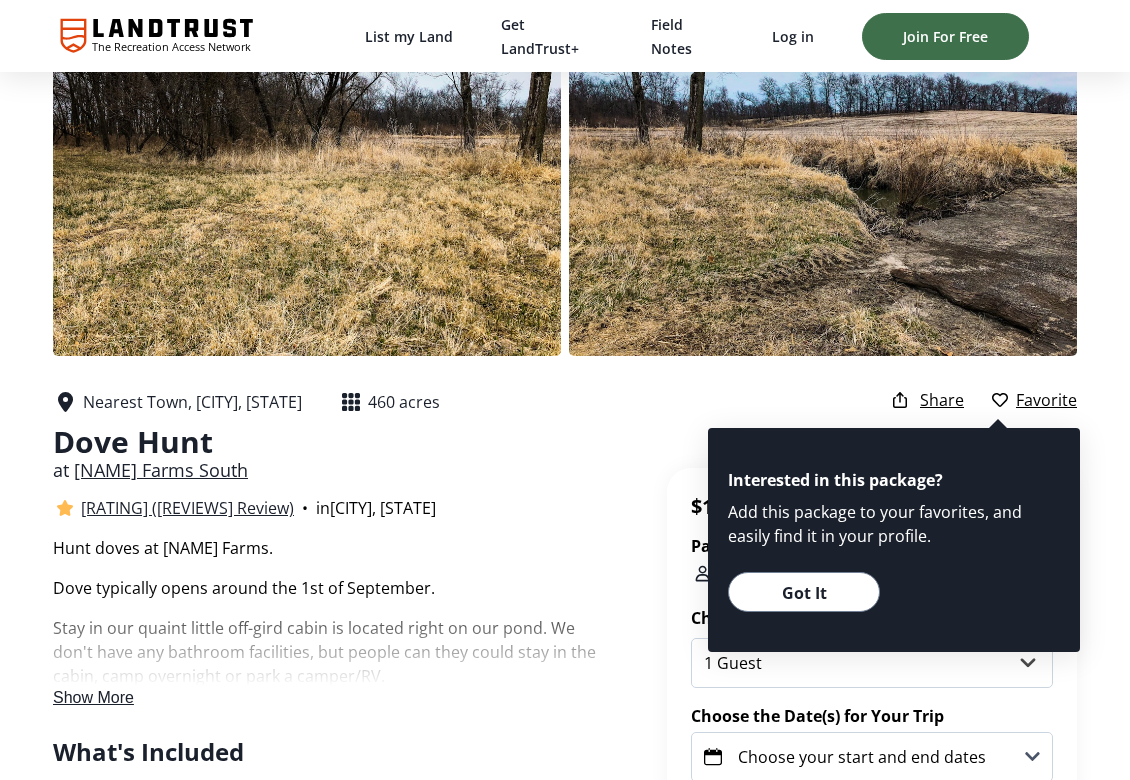 click on "Nearest Town, [CITY], [STATE] [ACRES] Dove Hunt at [NAME] Farms South [RATING] ([REVIEWS] Review) • in [CITY], [STATE] Package Includes [GUESTS] Guest [DAYS] Day Share Favorite" at bounding box center [565, 456] 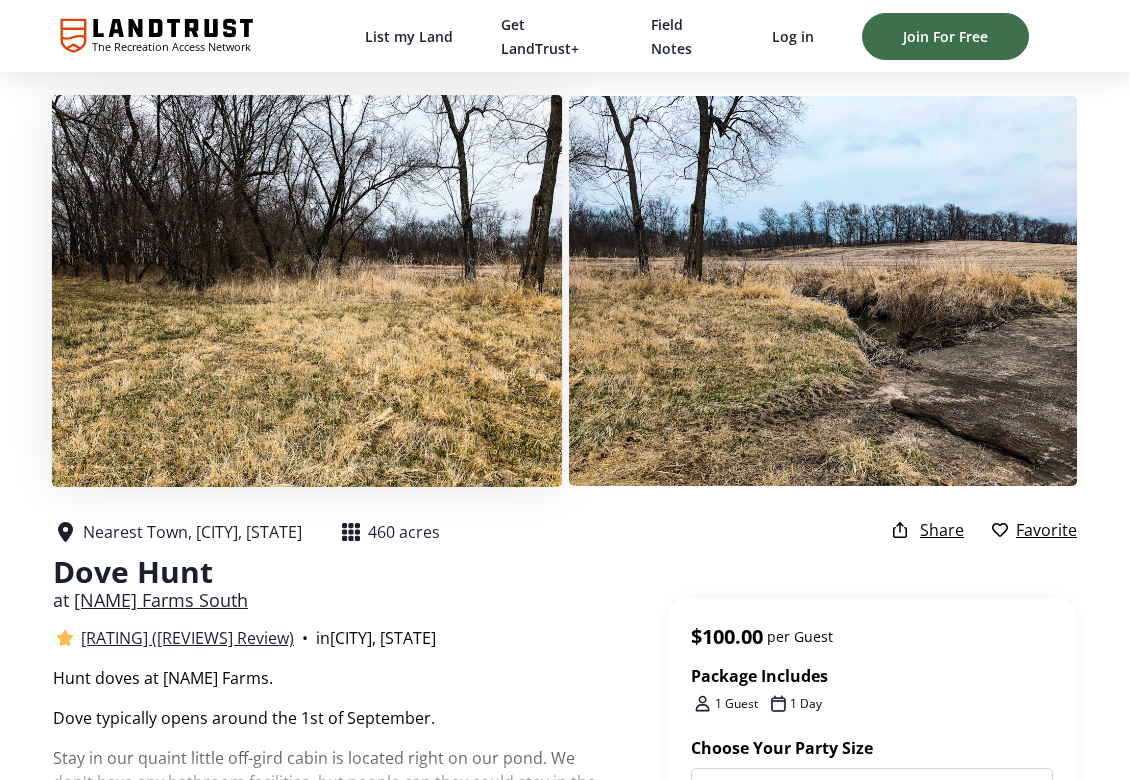 scroll, scrollTop: 0, scrollLeft: 0, axis: both 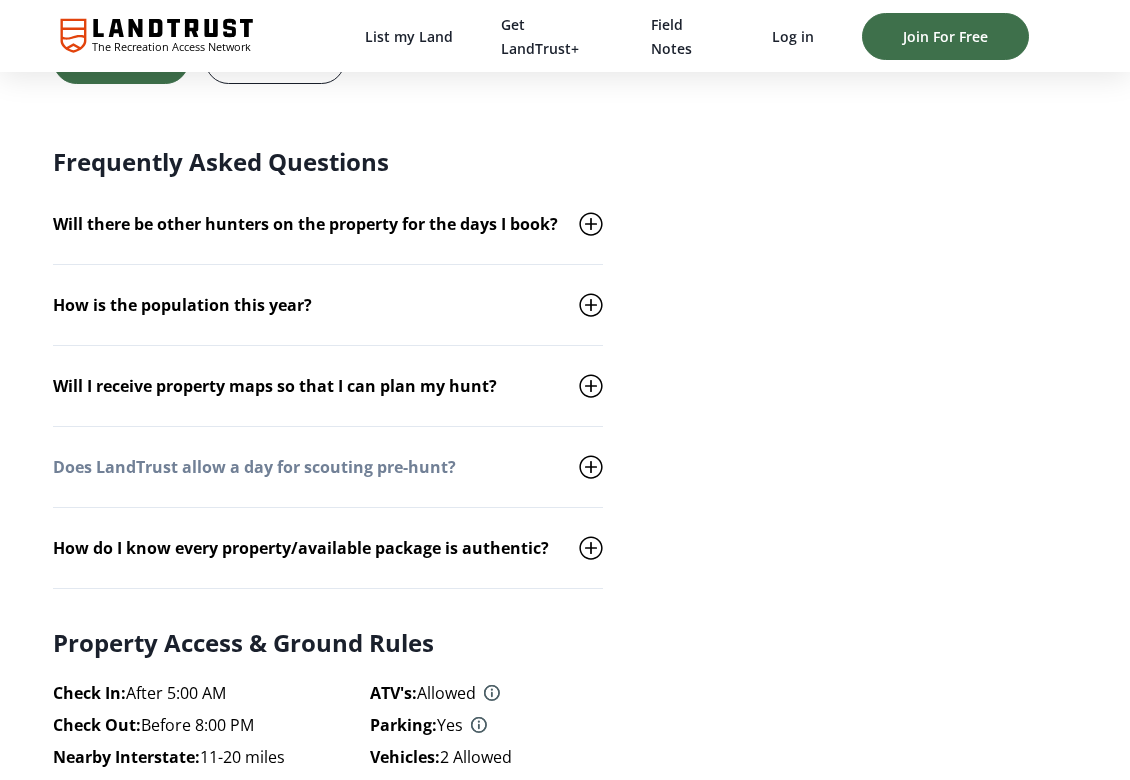 click on "Does LandTrust allow a day for scouting pre-hunt?" at bounding box center [260, 467] 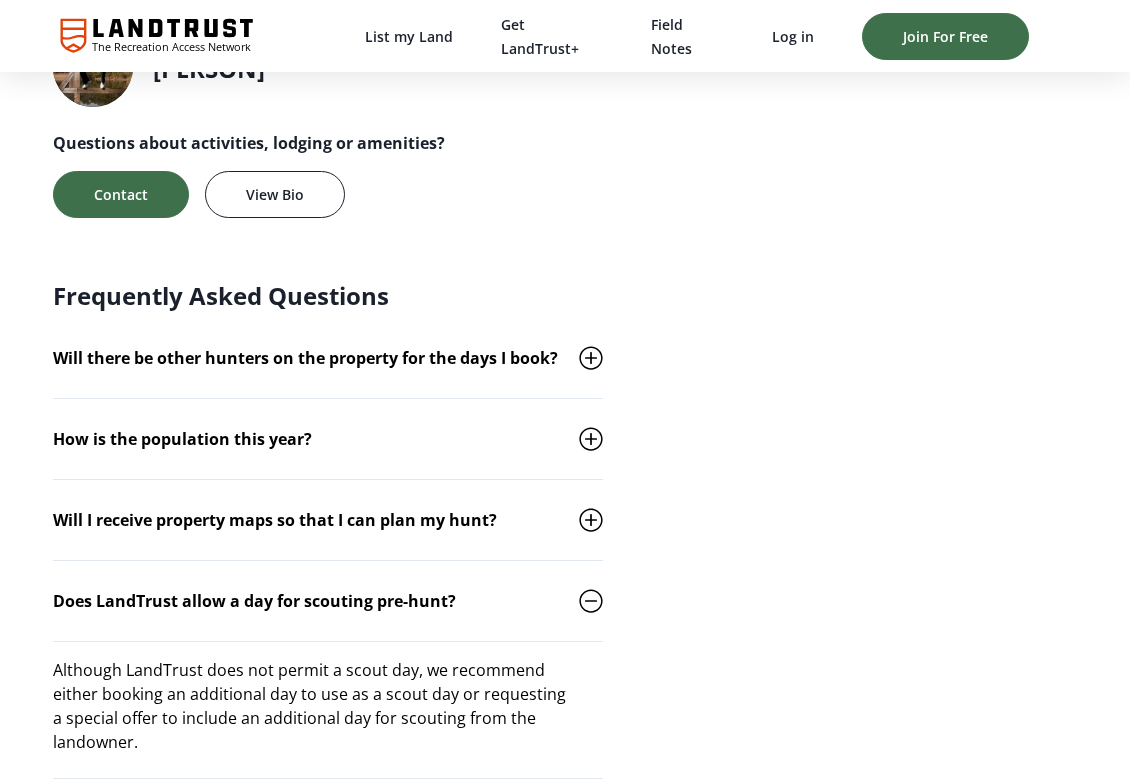 scroll, scrollTop: 2178, scrollLeft: 0, axis: vertical 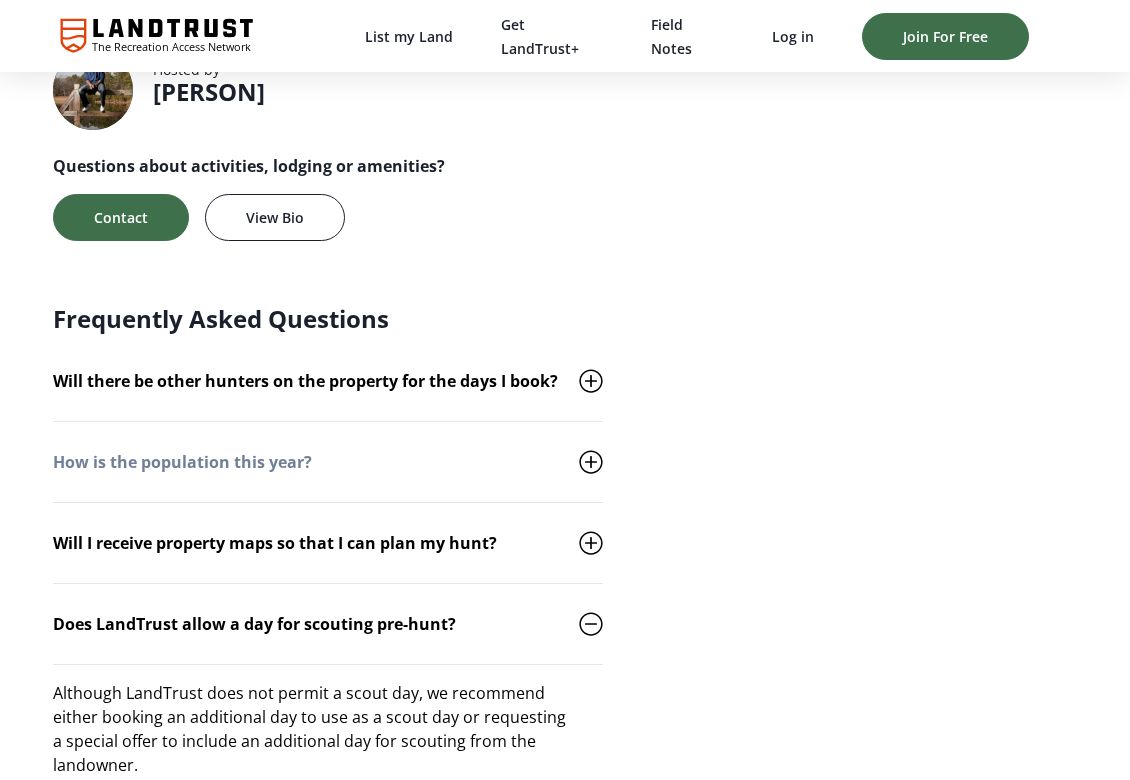 click on "How is the population this year?" at bounding box center (188, 462) 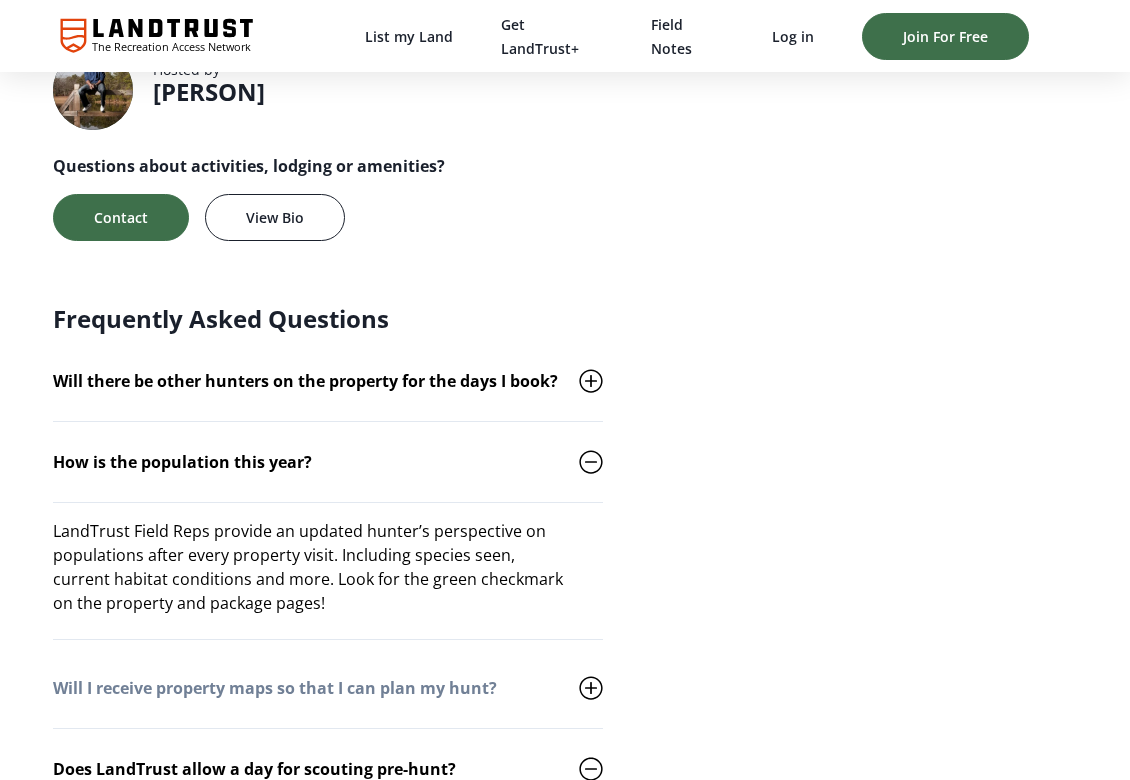 click on "Will I receive property maps so that I can plan my hunt?" at bounding box center [281, 688] 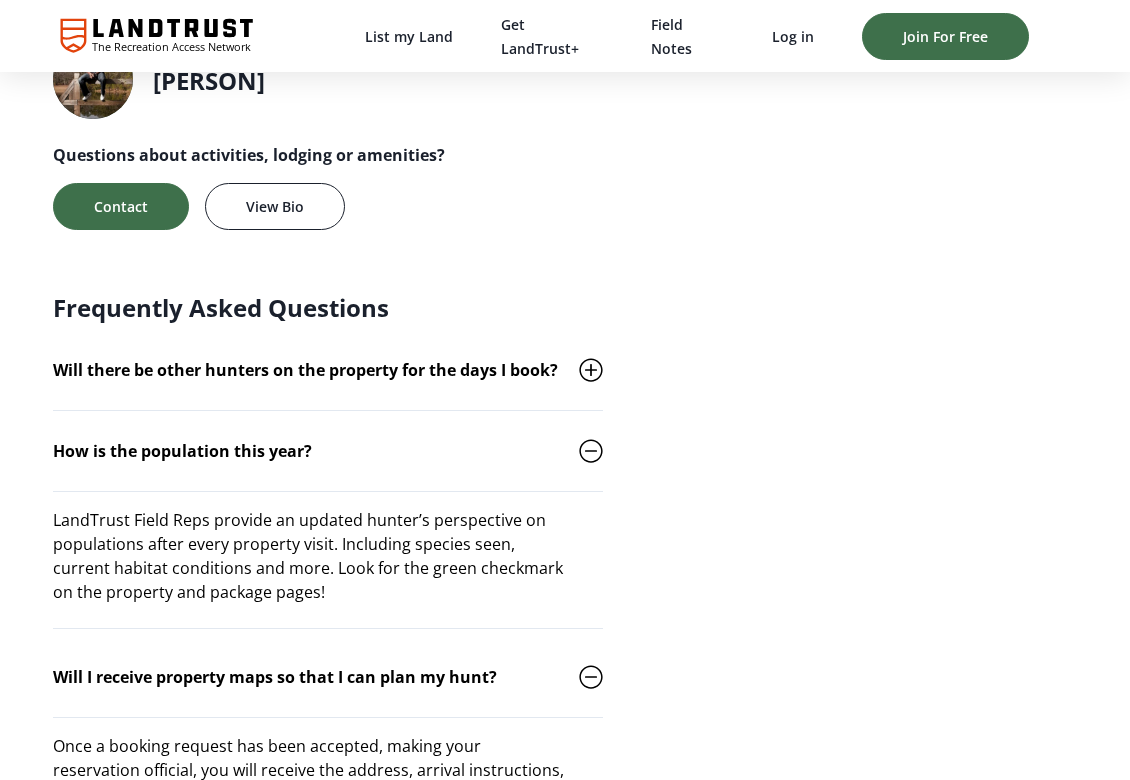 scroll, scrollTop: 2185, scrollLeft: 0, axis: vertical 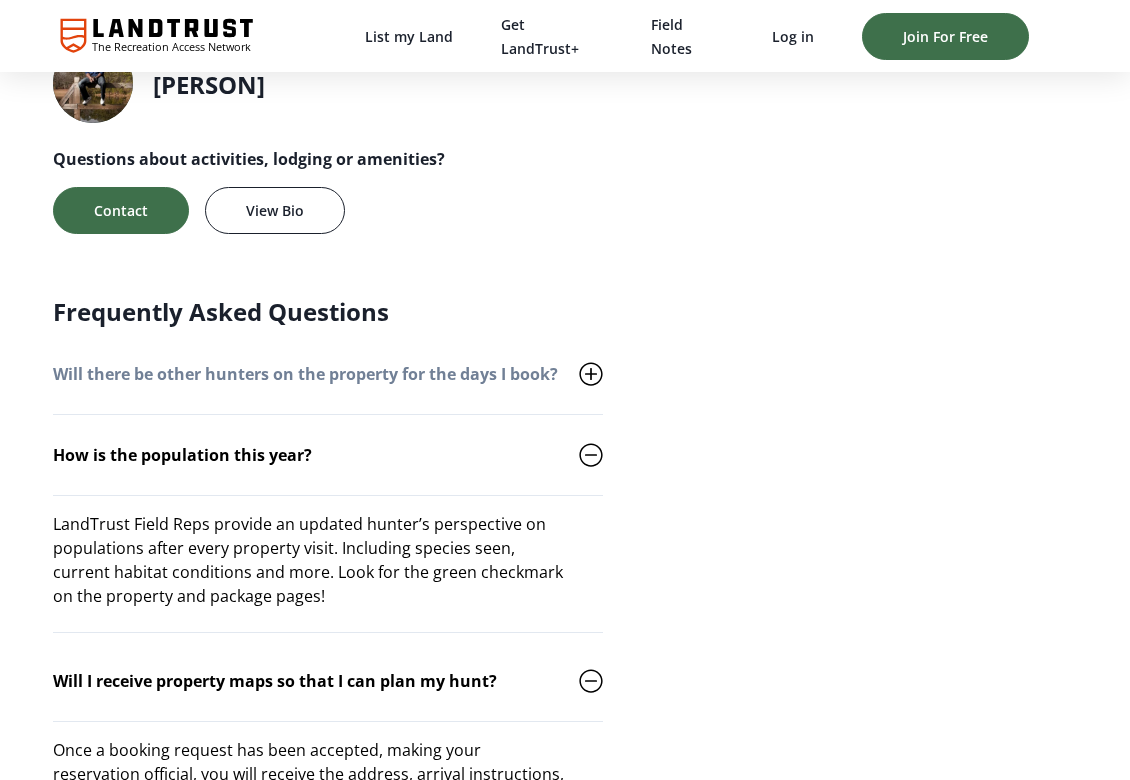 click on "Will there be other hunters on the property for the days I book?" at bounding box center (311, 374) 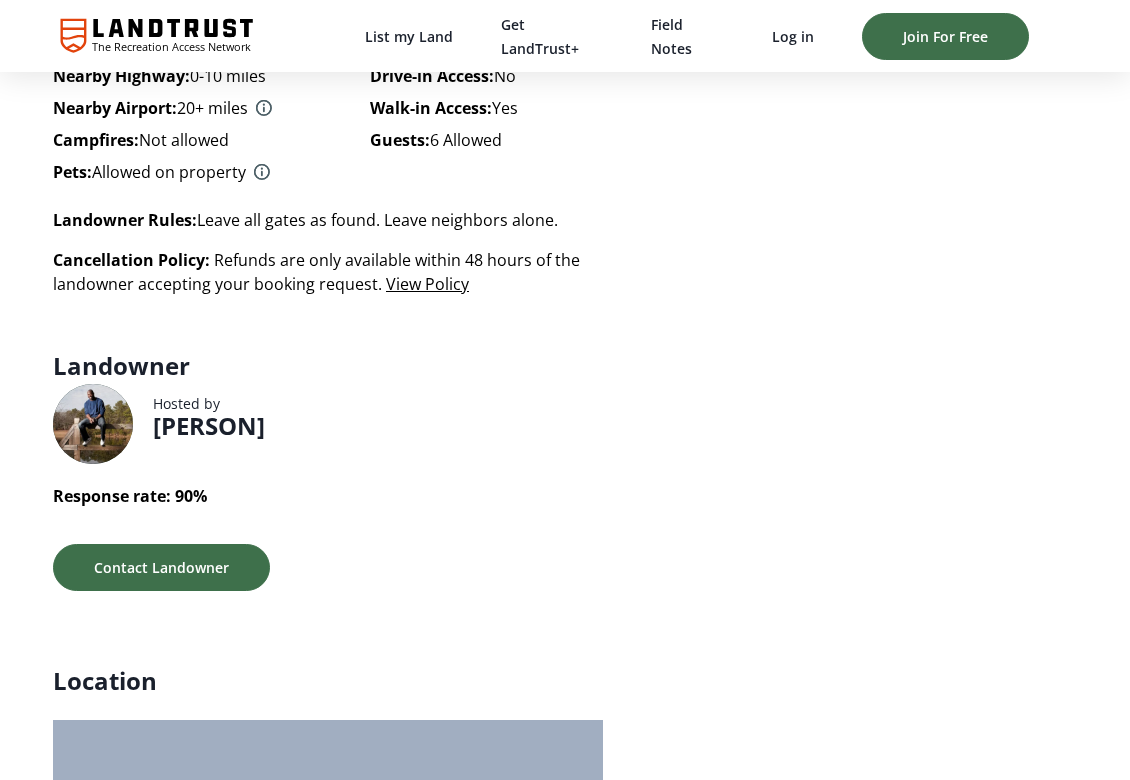 scroll, scrollTop: 3583, scrollLeft: 0, axis: vertical 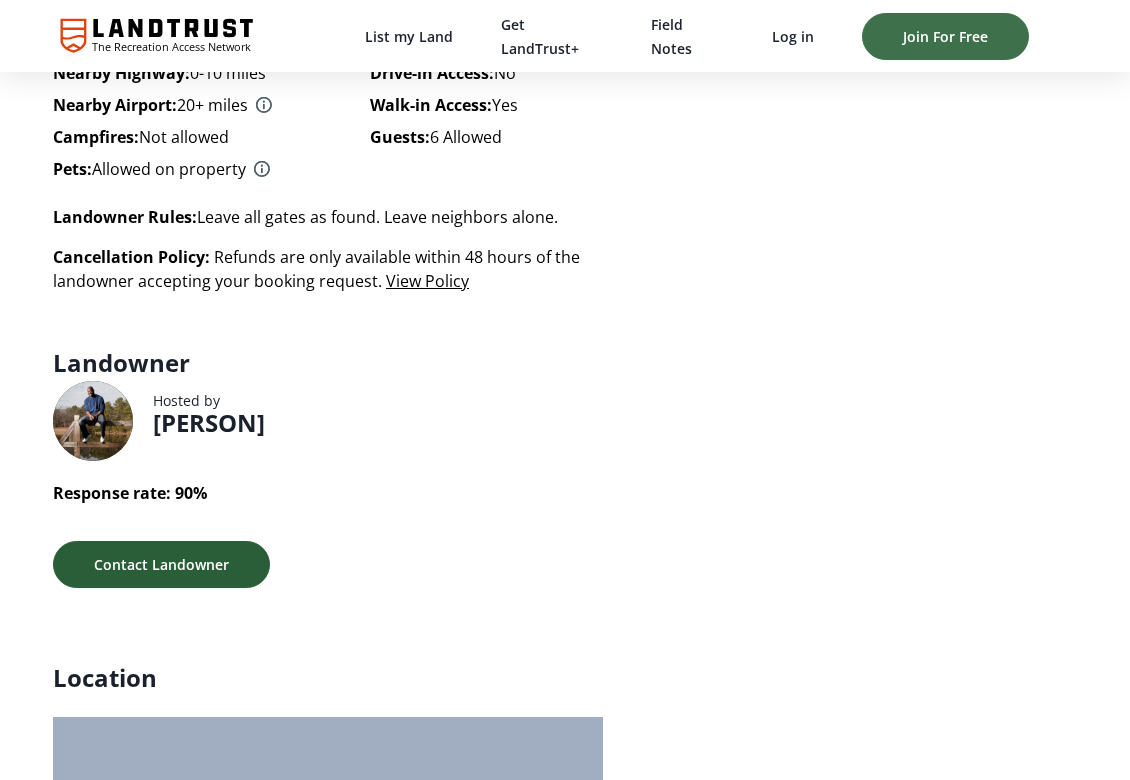 click on "Contact Landowner" at bounding box center [161, 564] 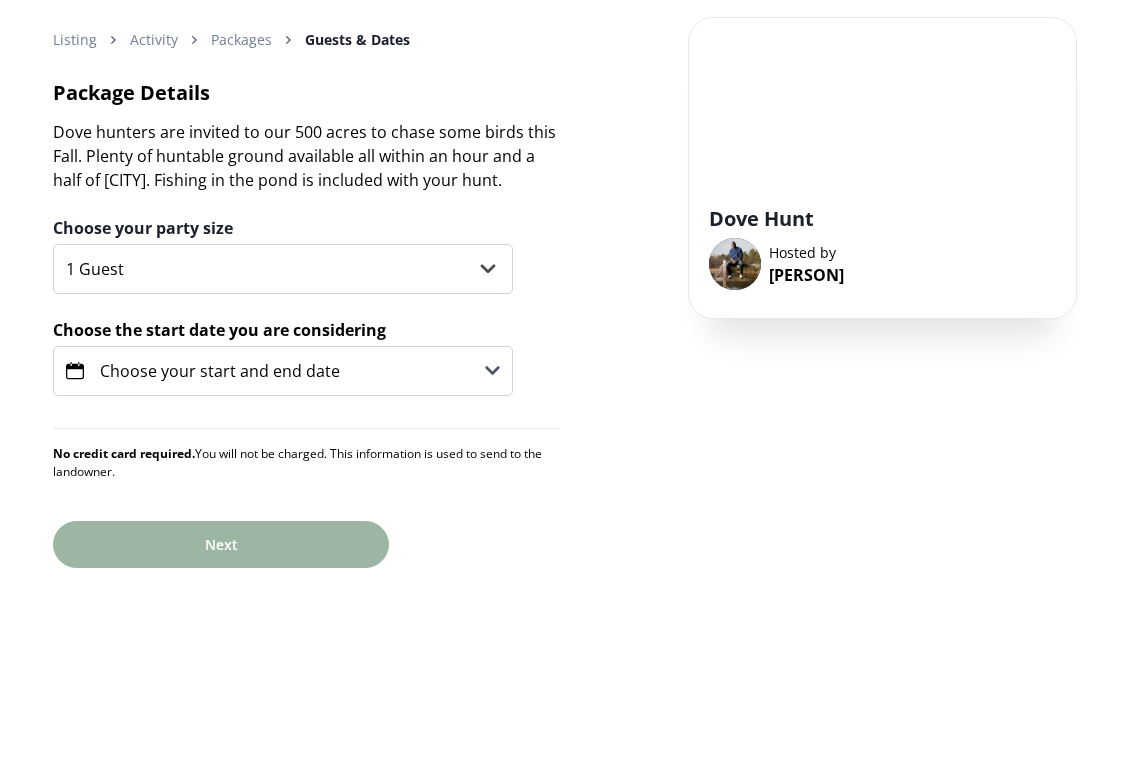 scroll, scrollTop: 0, scrollLeft: 0, axis: both 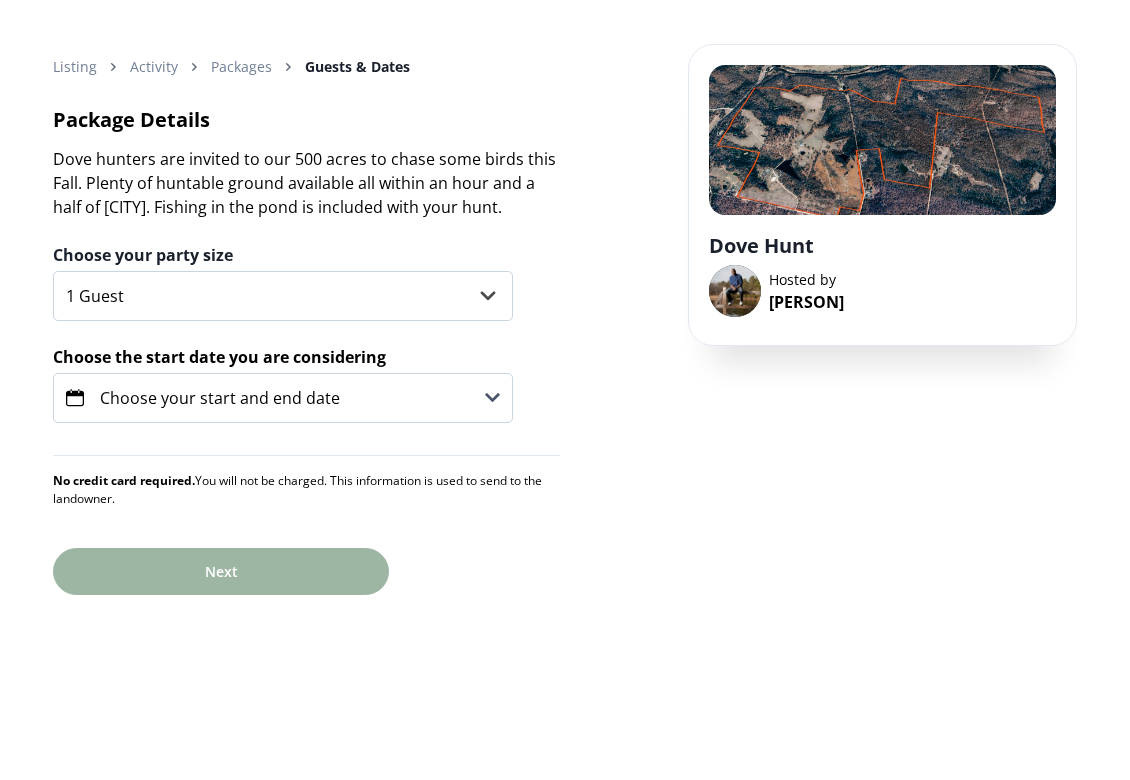 click 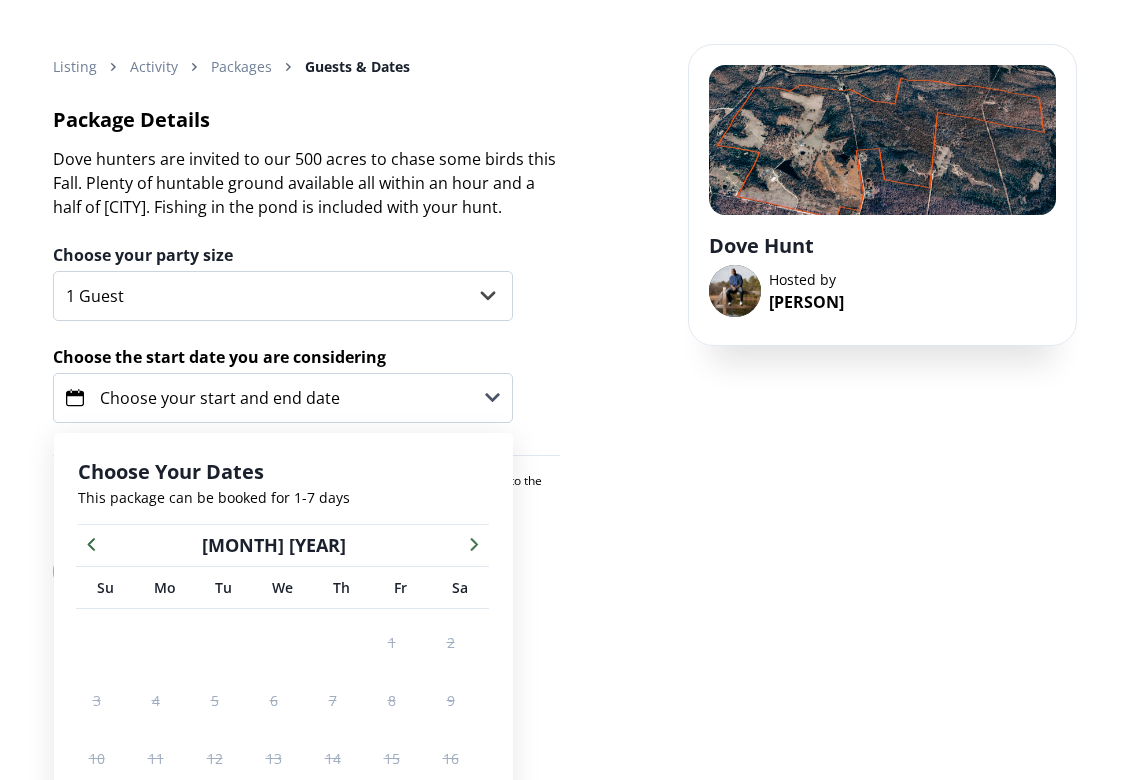 scroll, scrollTop: 245, scrollLeft: 0, axis: vertical 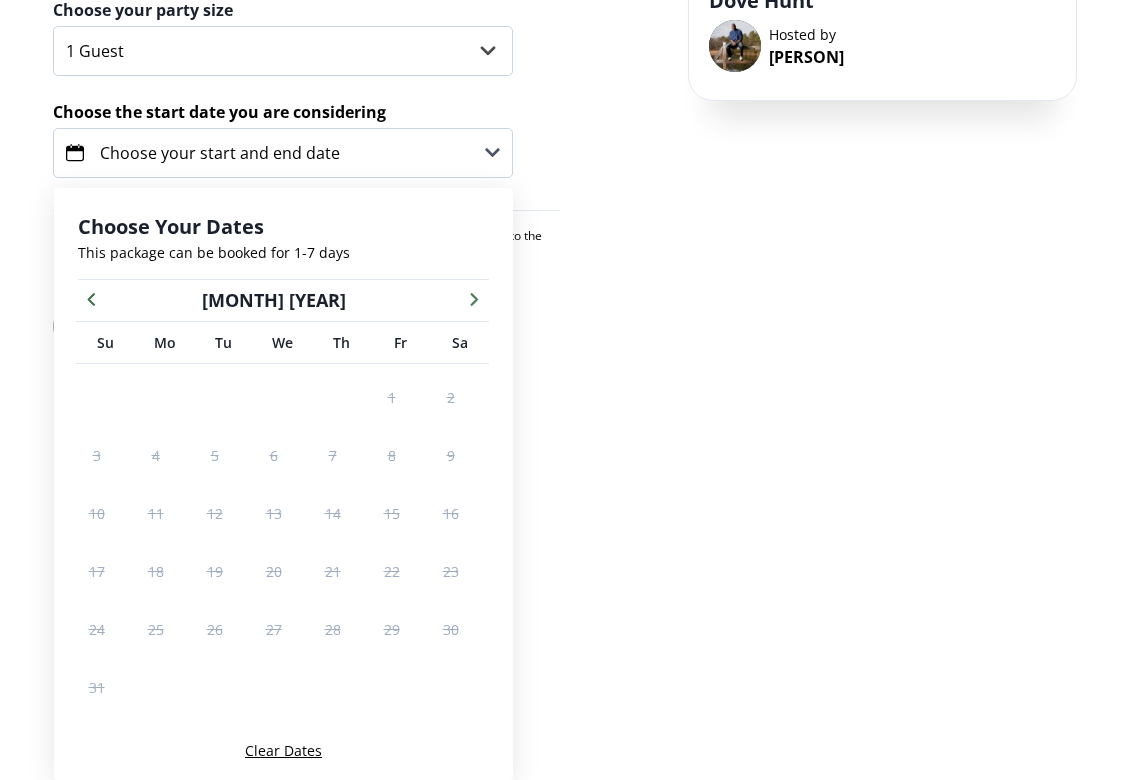click on "1" at bounding box center (392, 397) 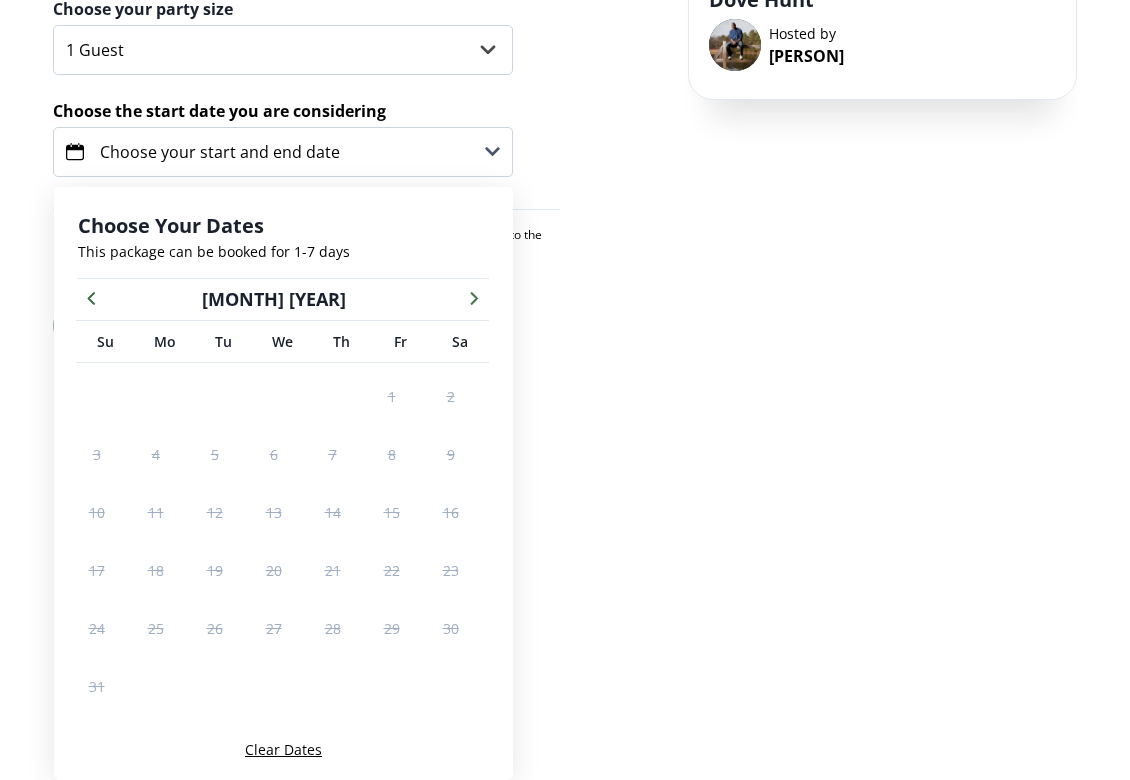 scroll, scrollTop: 246, scrollLeft: 0, axis: vertical 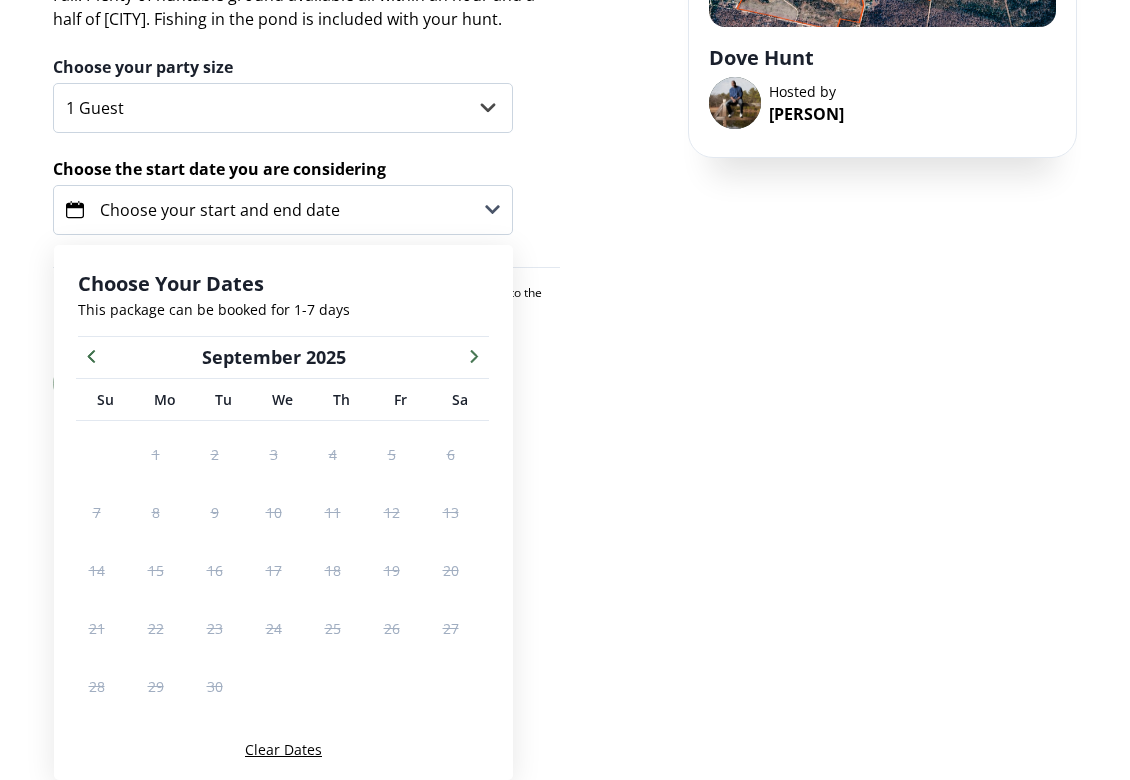 click 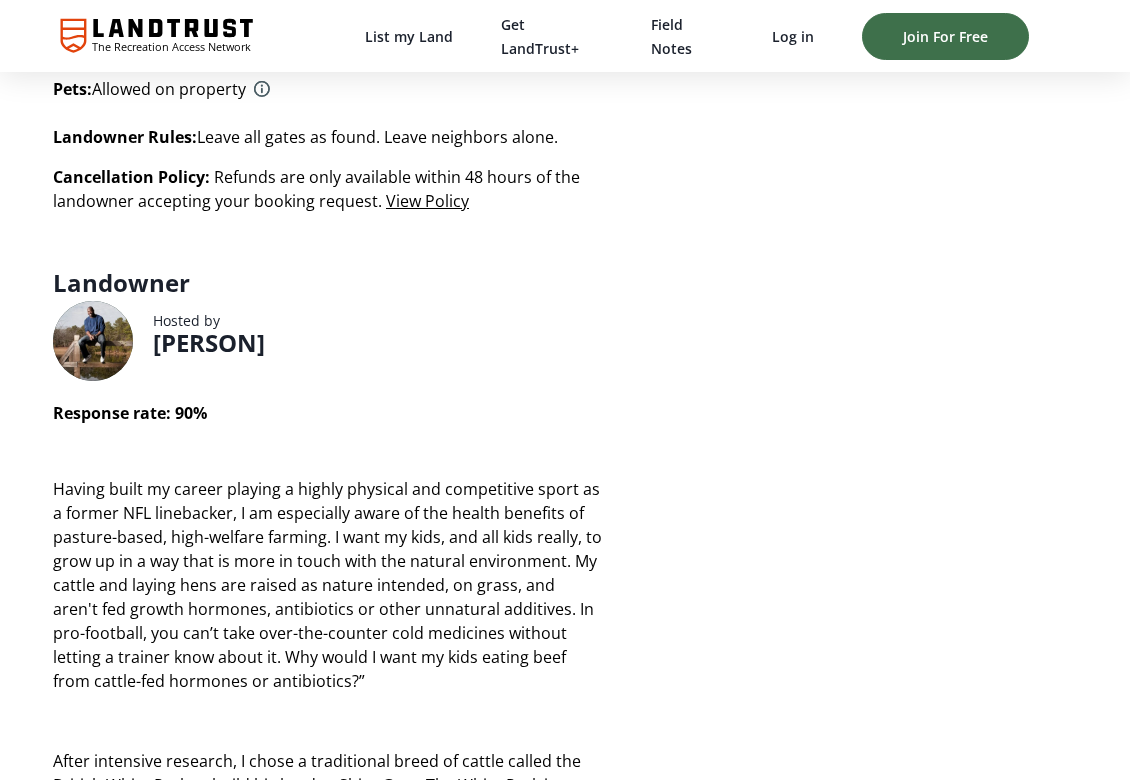 scroll, scrollTop: 3122, scrollLeft: 0, axis: vertical 